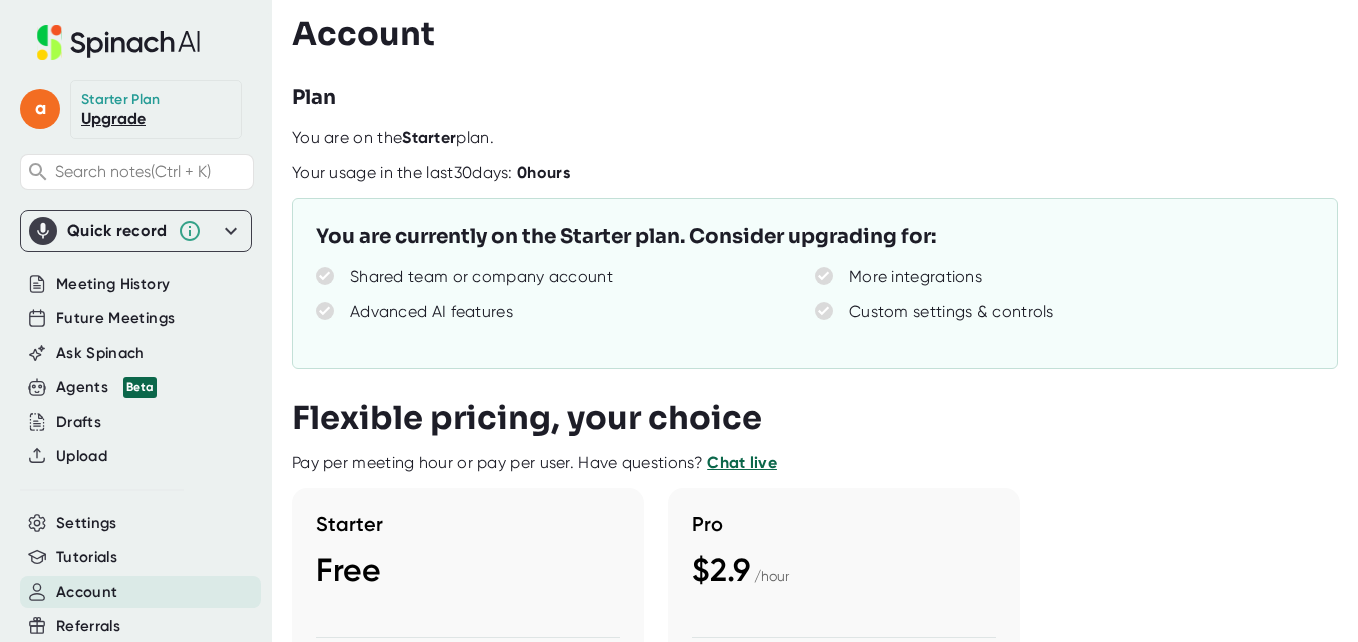 scroll, scrollTop: 0, scrollLeft: 0, axis: both 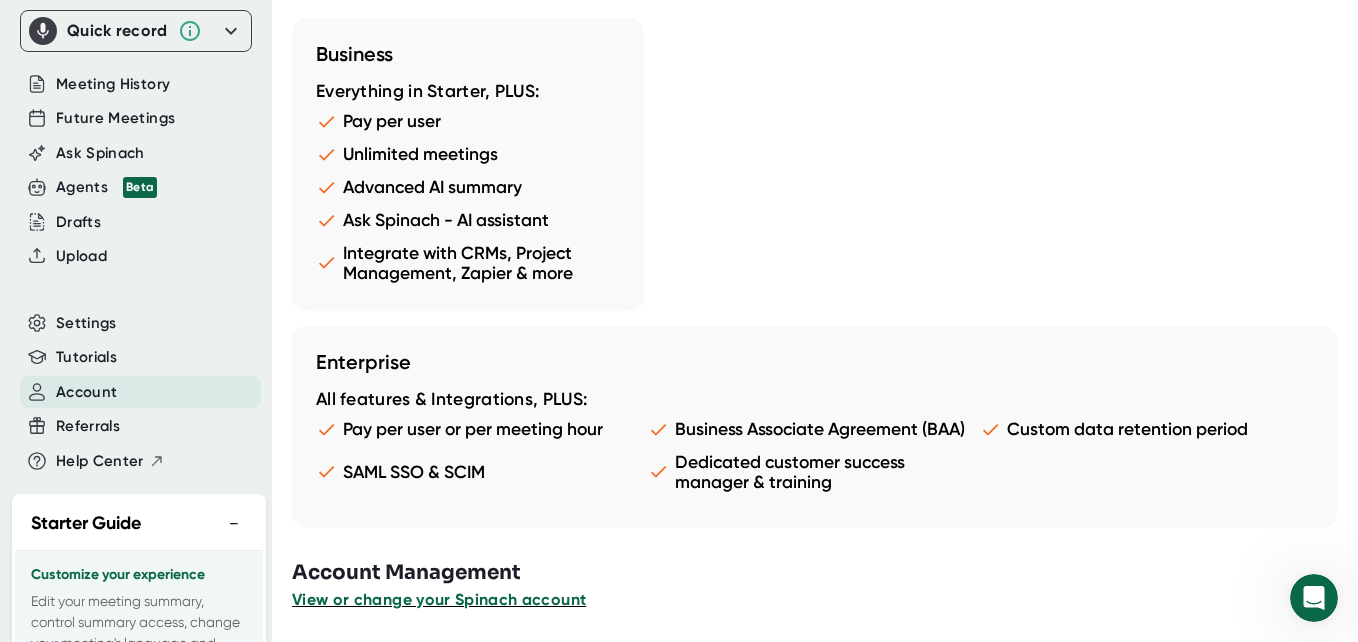 click on "View or change your Spinach account" at bounding box center [439, 599] 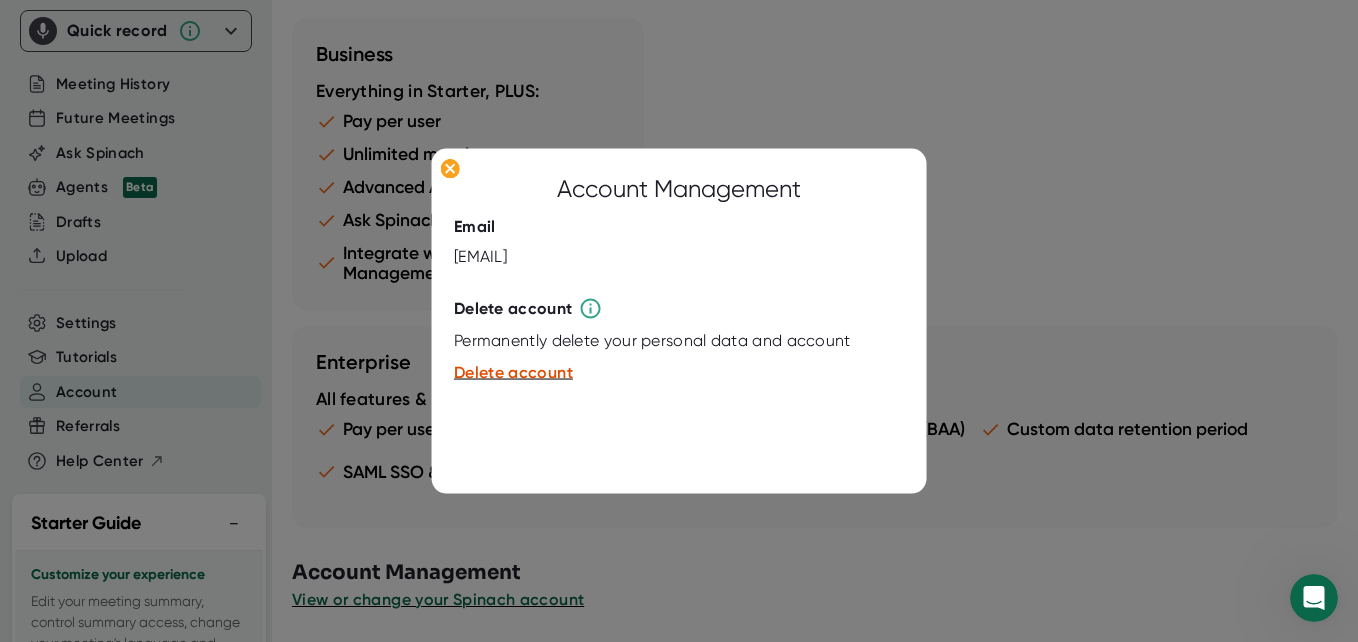 click at bounding box center [679, 321] 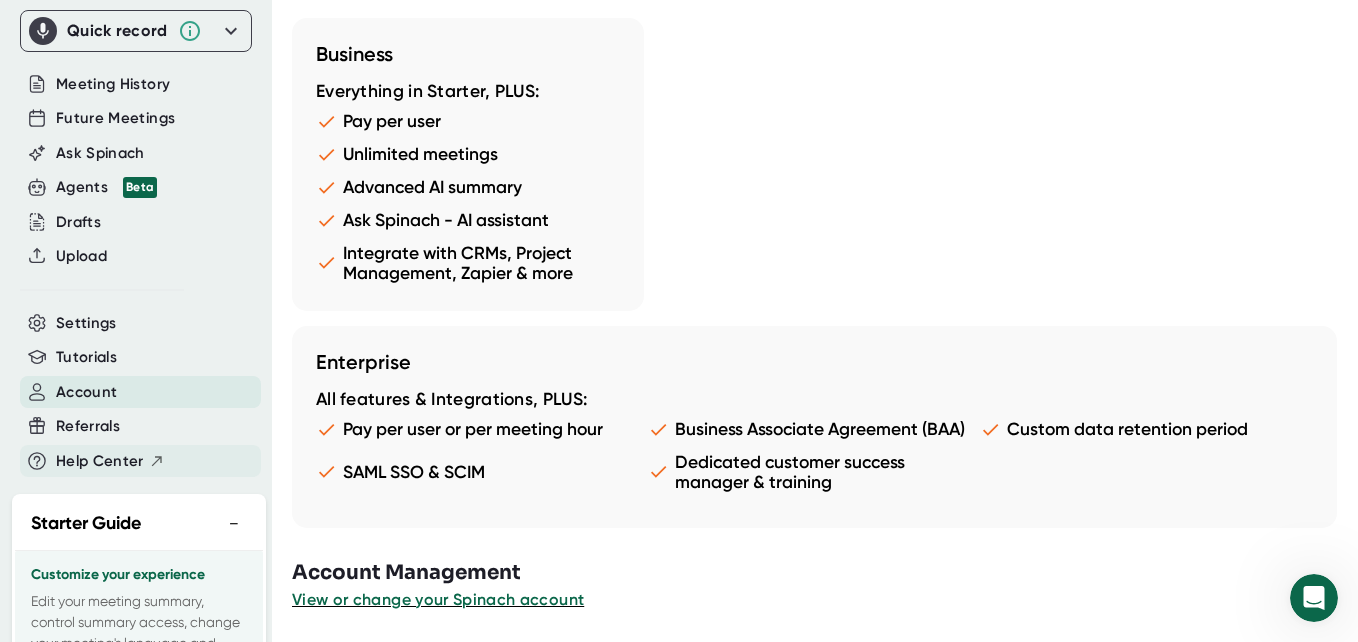 scroll, scrollTop: 356, scrollLeft: 0, axis: vertical 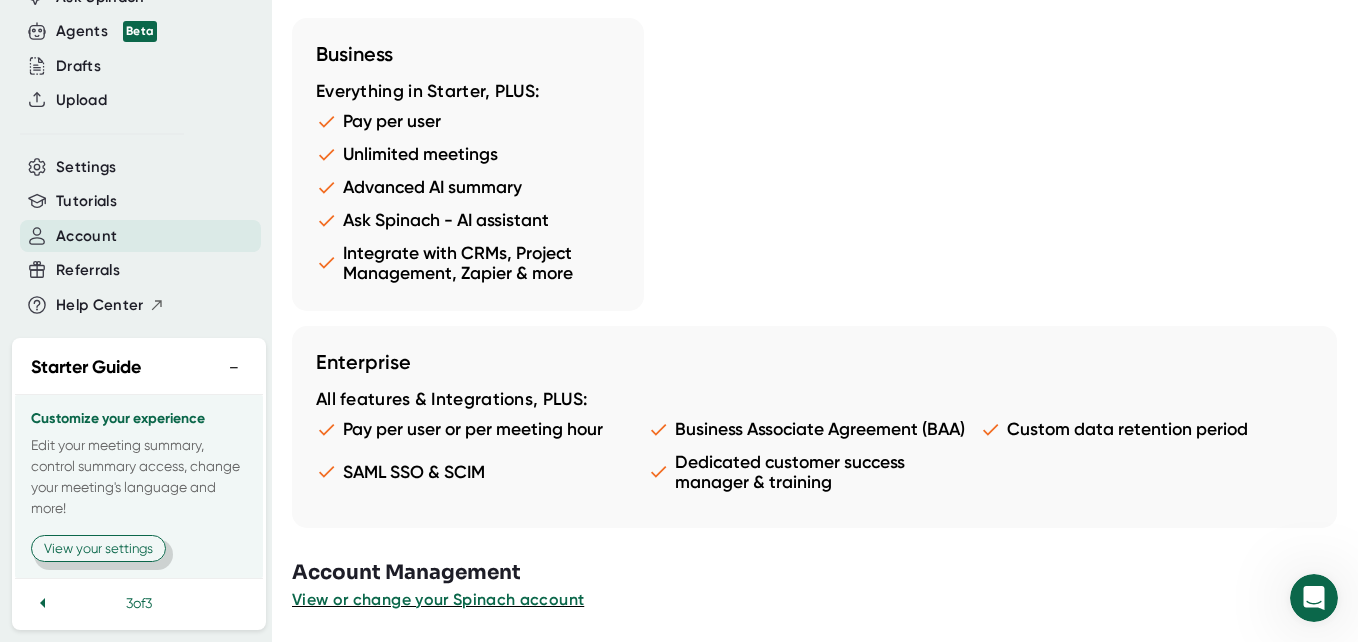 click on "View your settings" at bounding box center [98, 548] 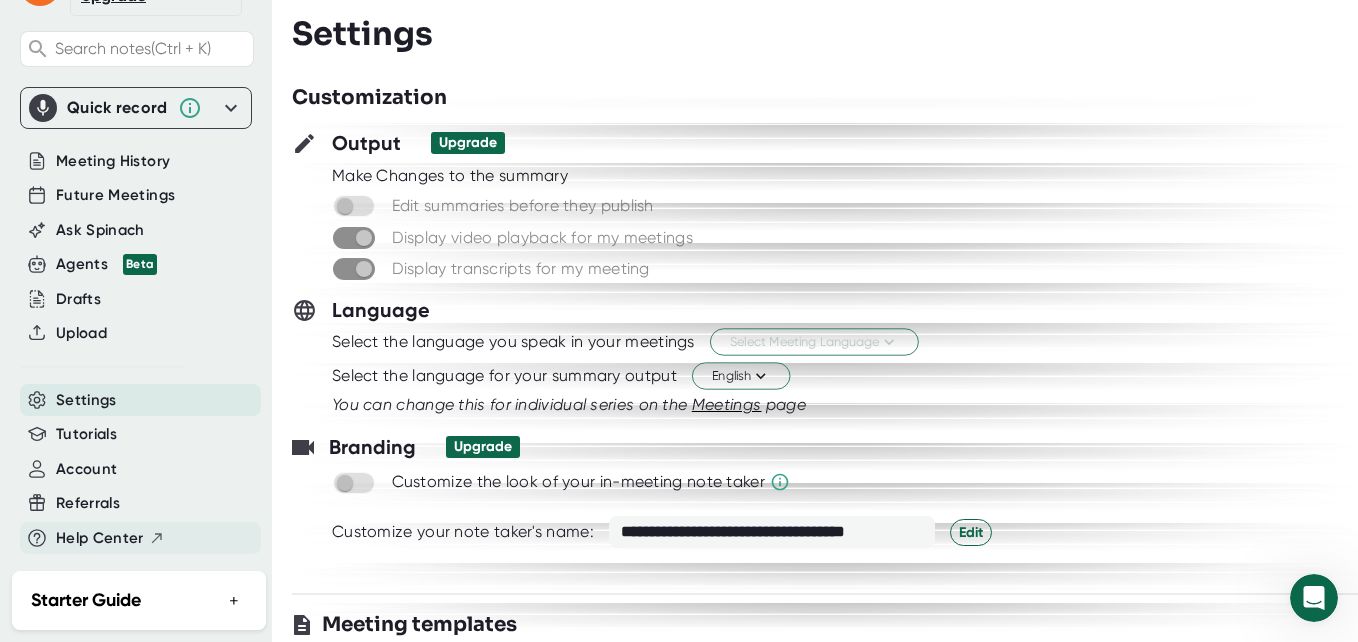scroll, scrollTop: 123, scrollLeft: 0, axis: vertical 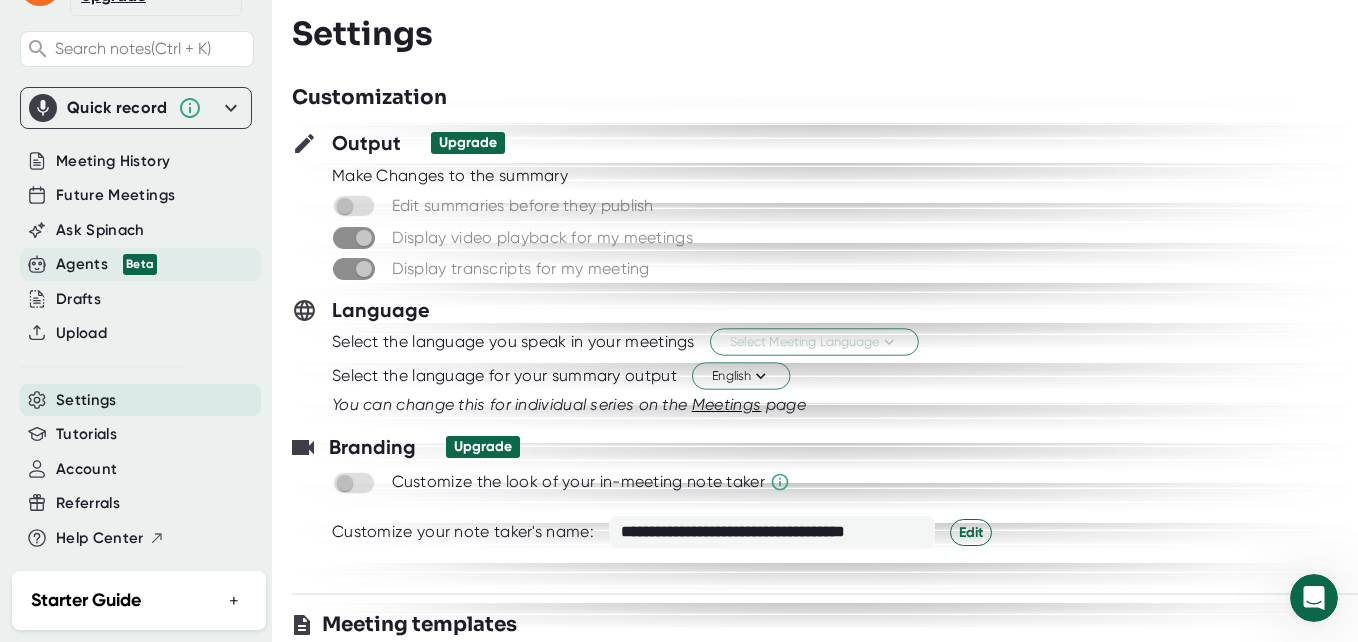 click on "Agents   Beta" at bounding box center [106, 264] 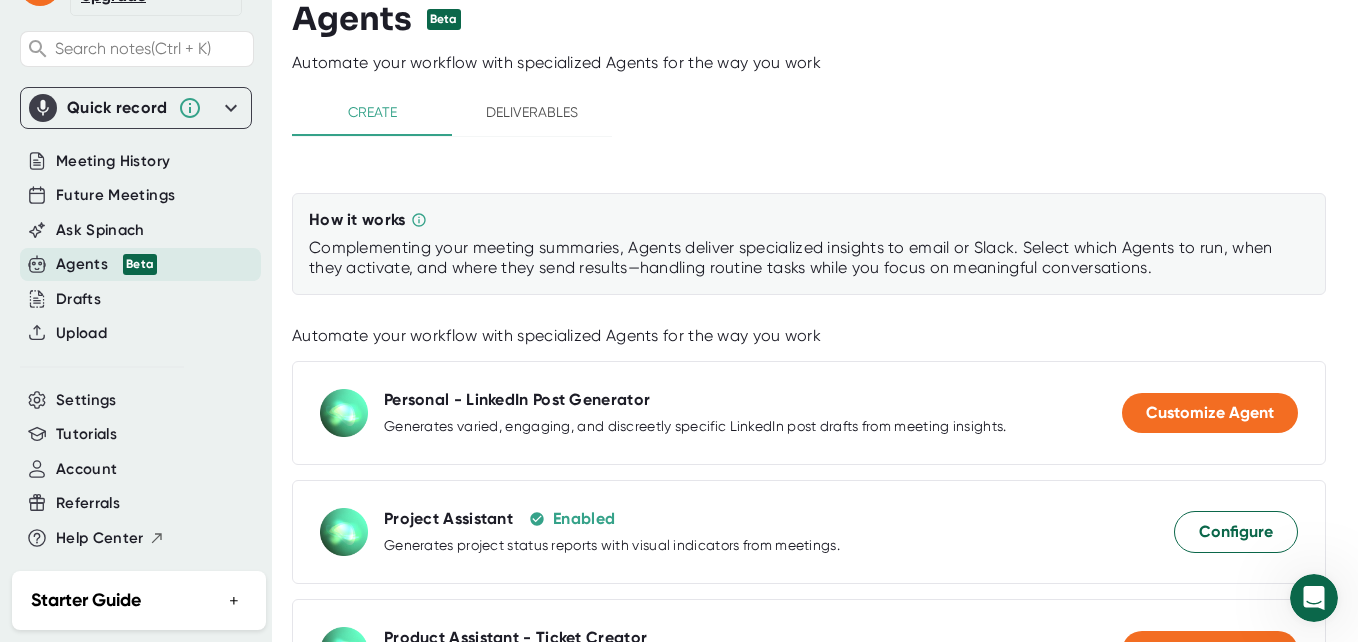 scroll, scrollTop: 0, scrollLeft: 0, axis: both 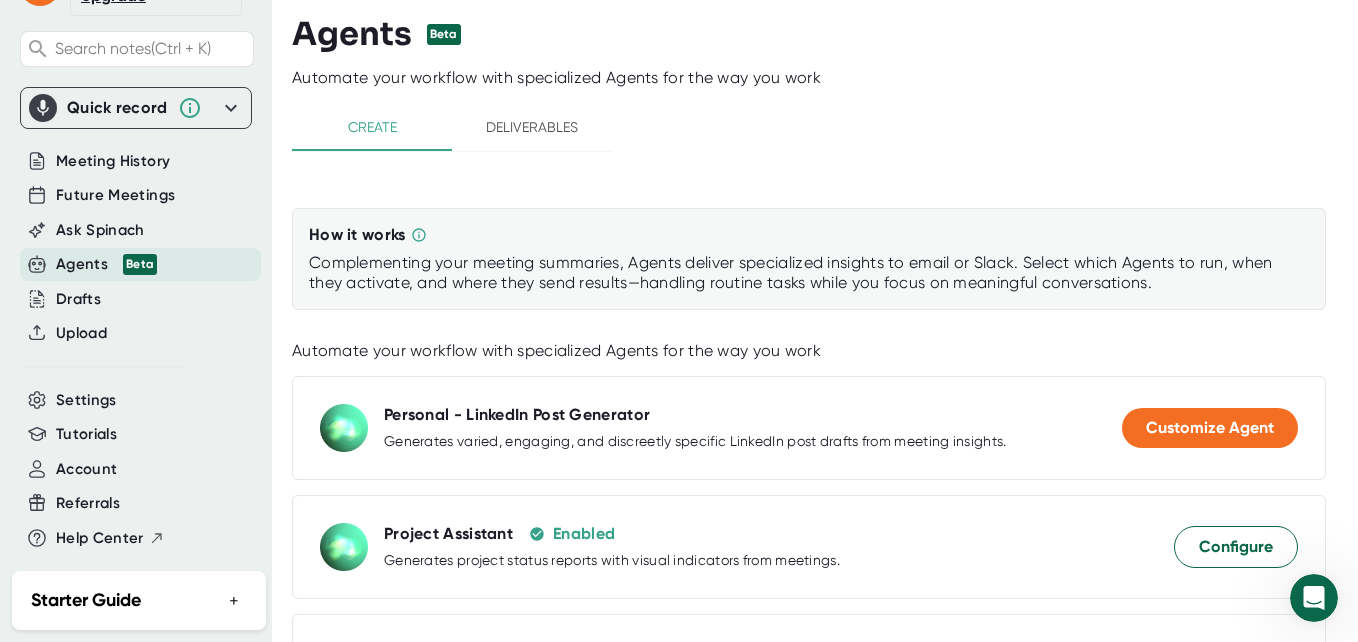 click on "Deliverables" at bounding box center (532, 127) 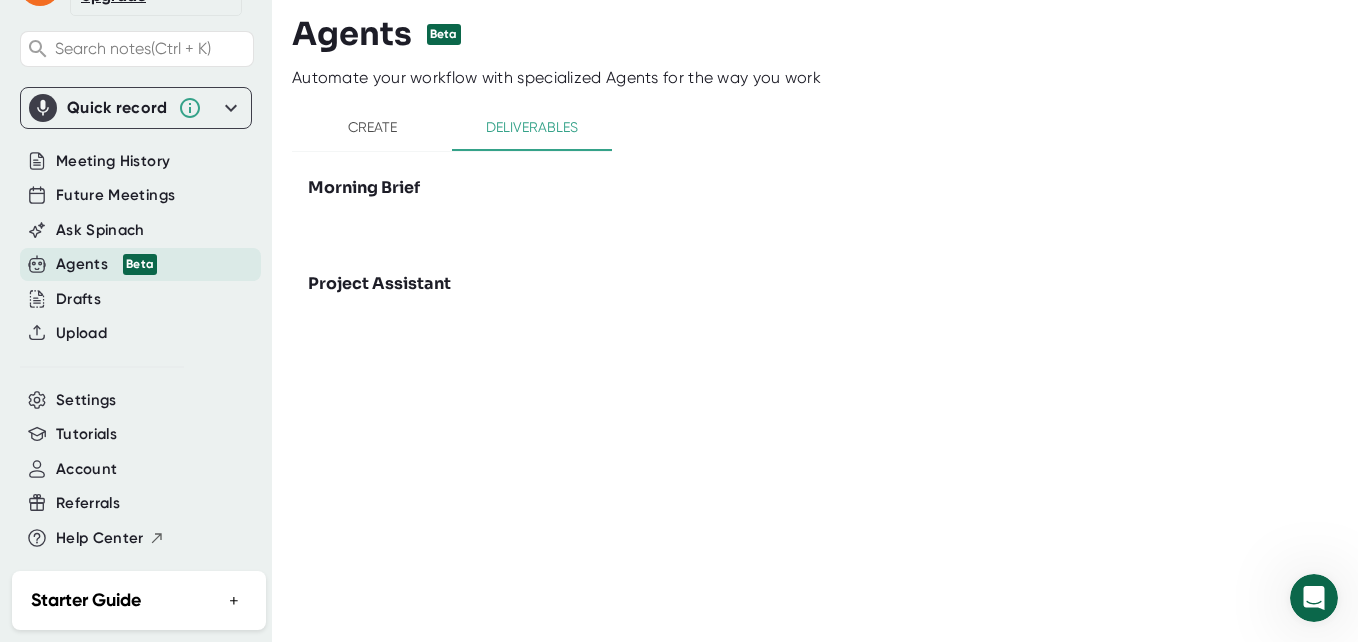 click on "Create" at bounding box center [372, 127] 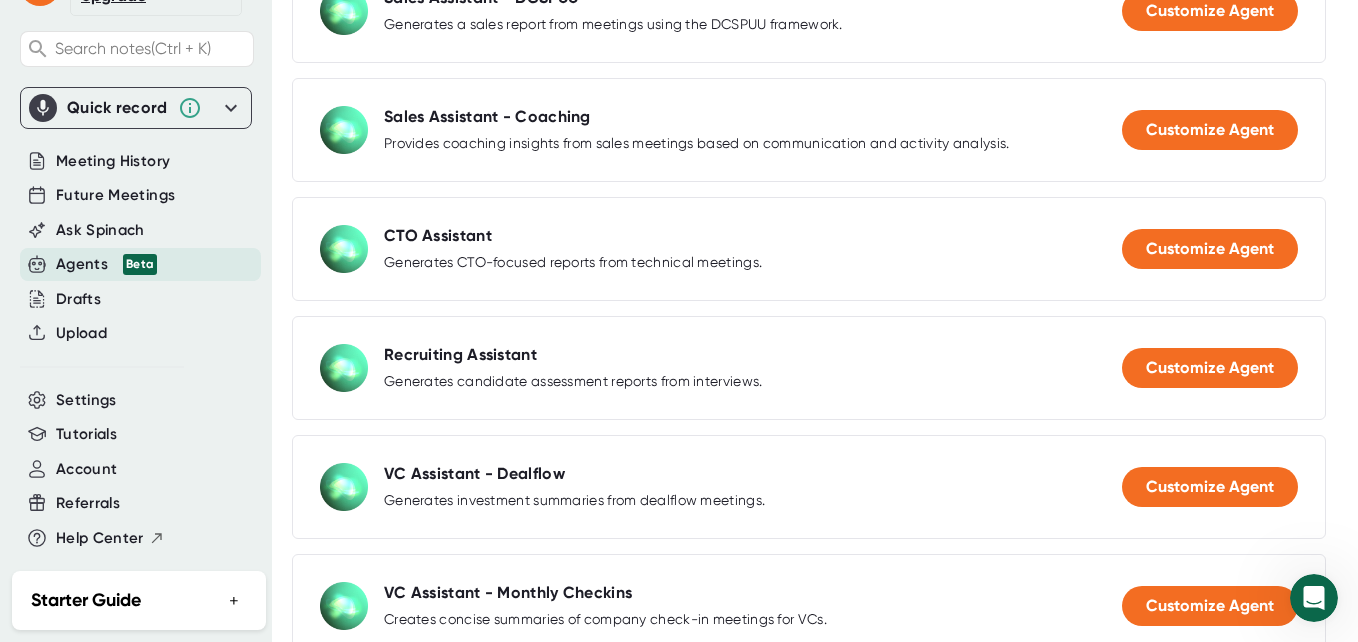 scroll, scrollTop: 1772, scrollLeft: 0, axis: vertical 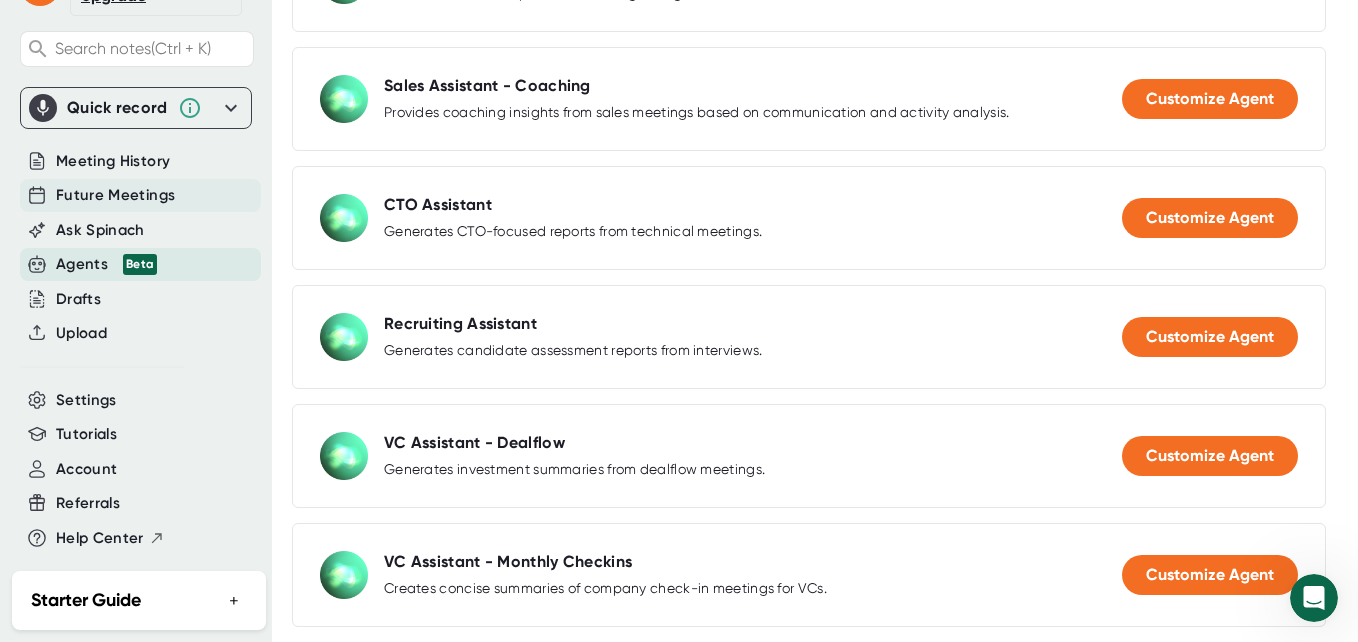 click on "Future Meetings" at bounding box center (115, 195) 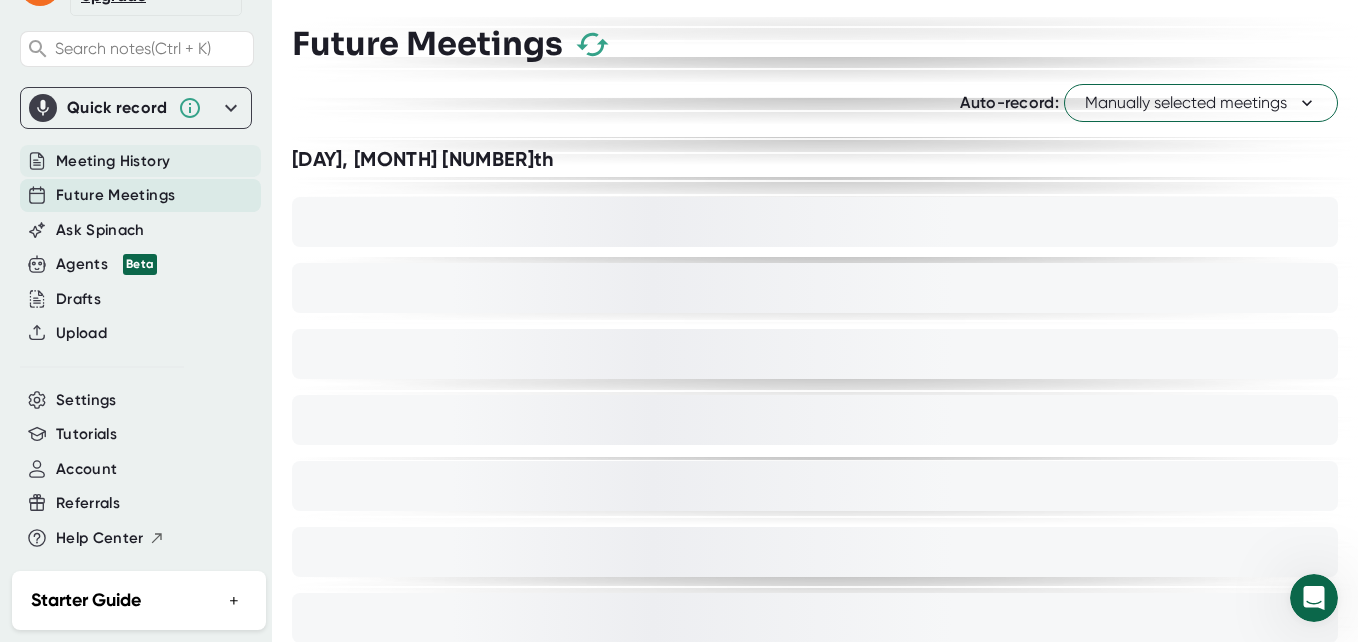click on "Meeting History" at bounding box center [113, 161] 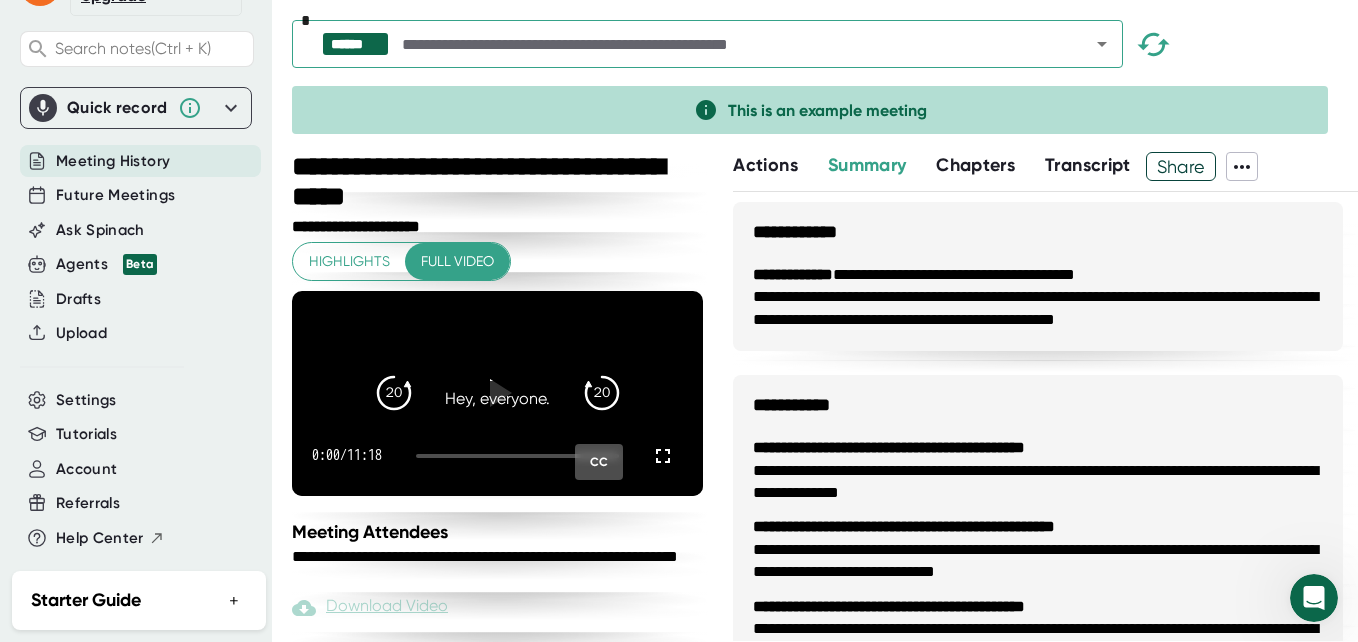click on "Actions" at bounding box center [765, 165] 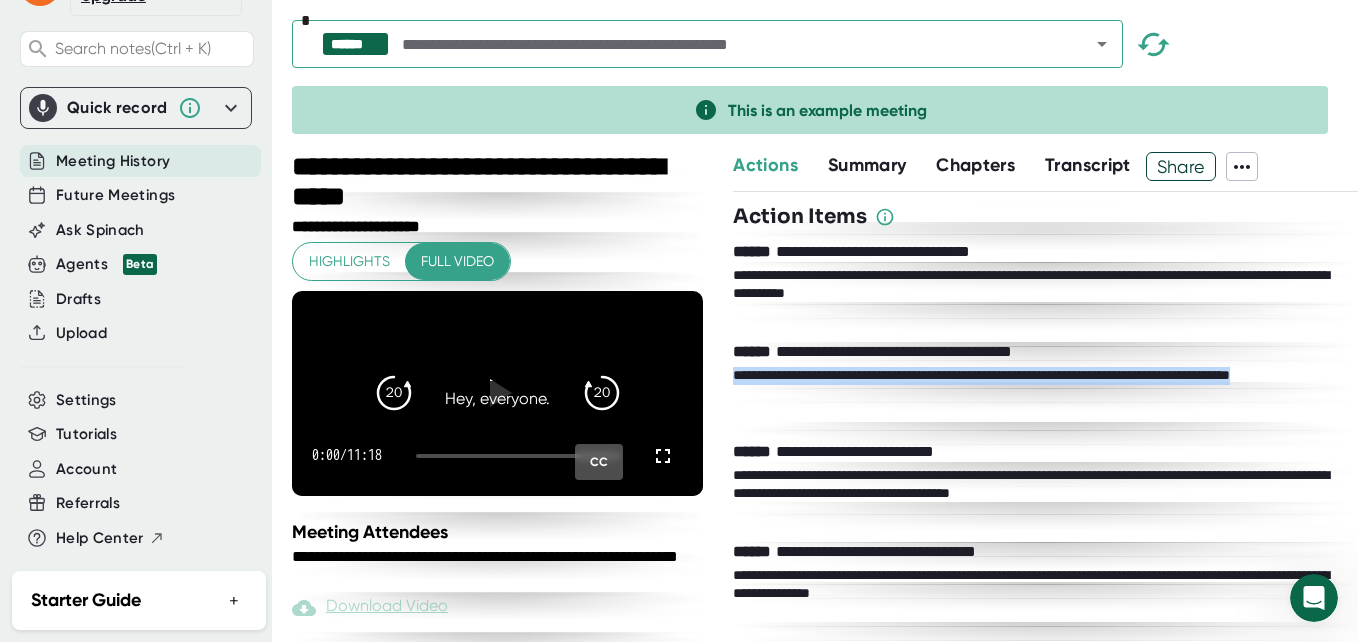 drag, startPoint x: 836, startPoint y: 400, endPoint x: 738, endPoint y: 376, distance: 100.89599 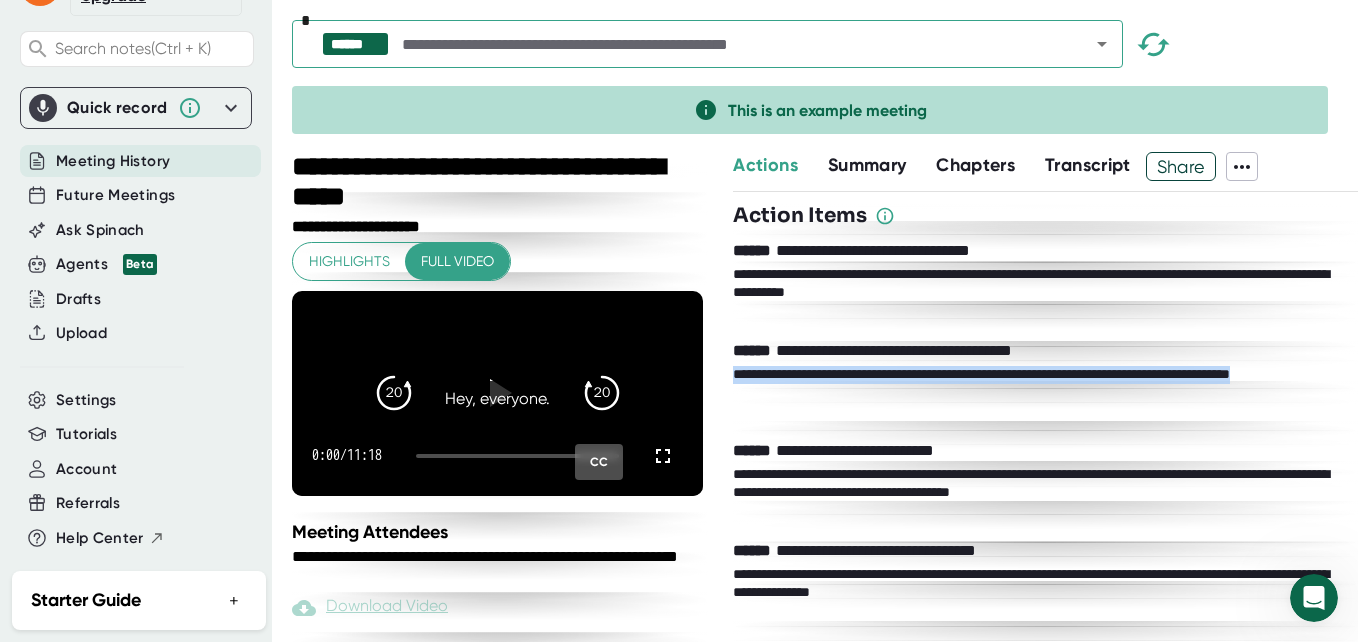 scroll, scrollTop: 0, scrollLeft: 0, axis: both 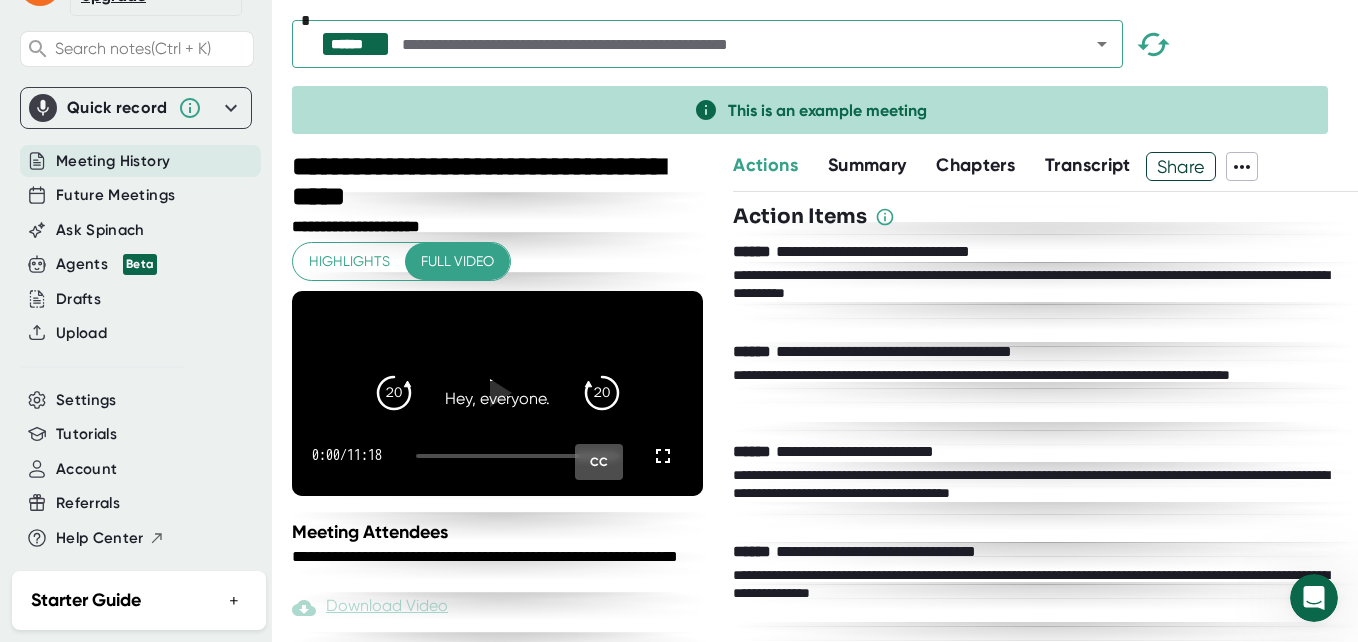 click on "**********" at bounding box center [895, 252] 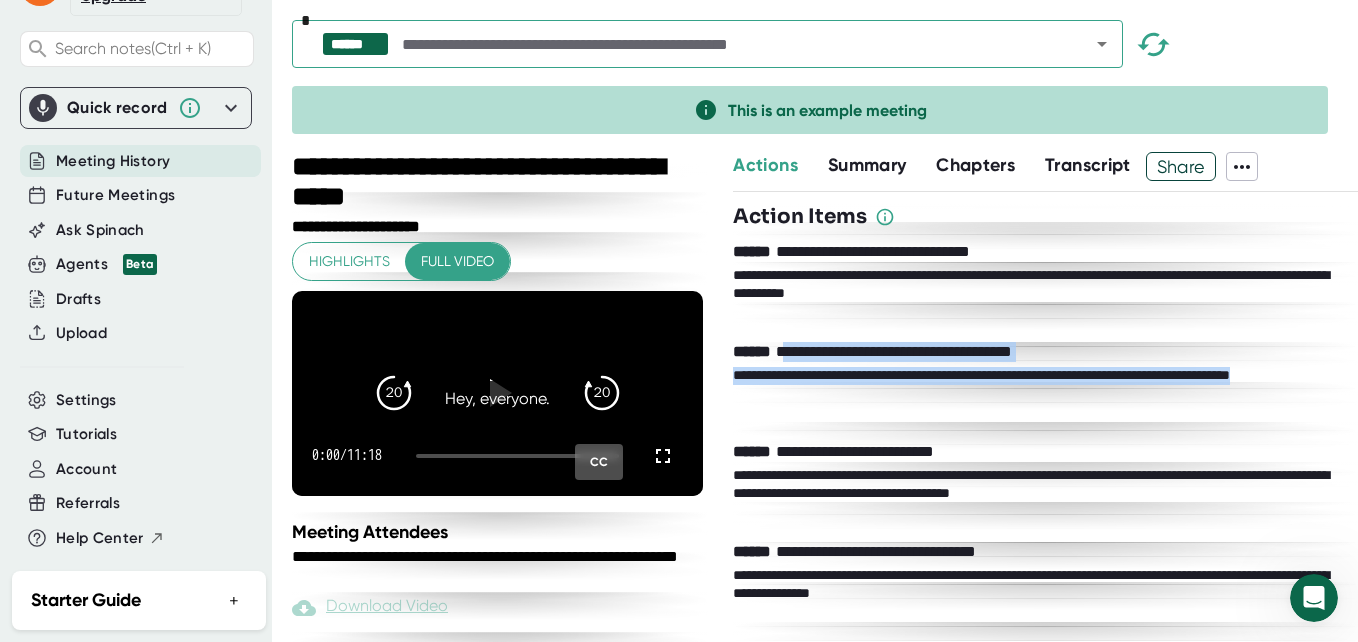drag, startPoint x: 792, startPoint y: 349, endPoint x: 1168, endPoint y: 388, distance: 378.01718 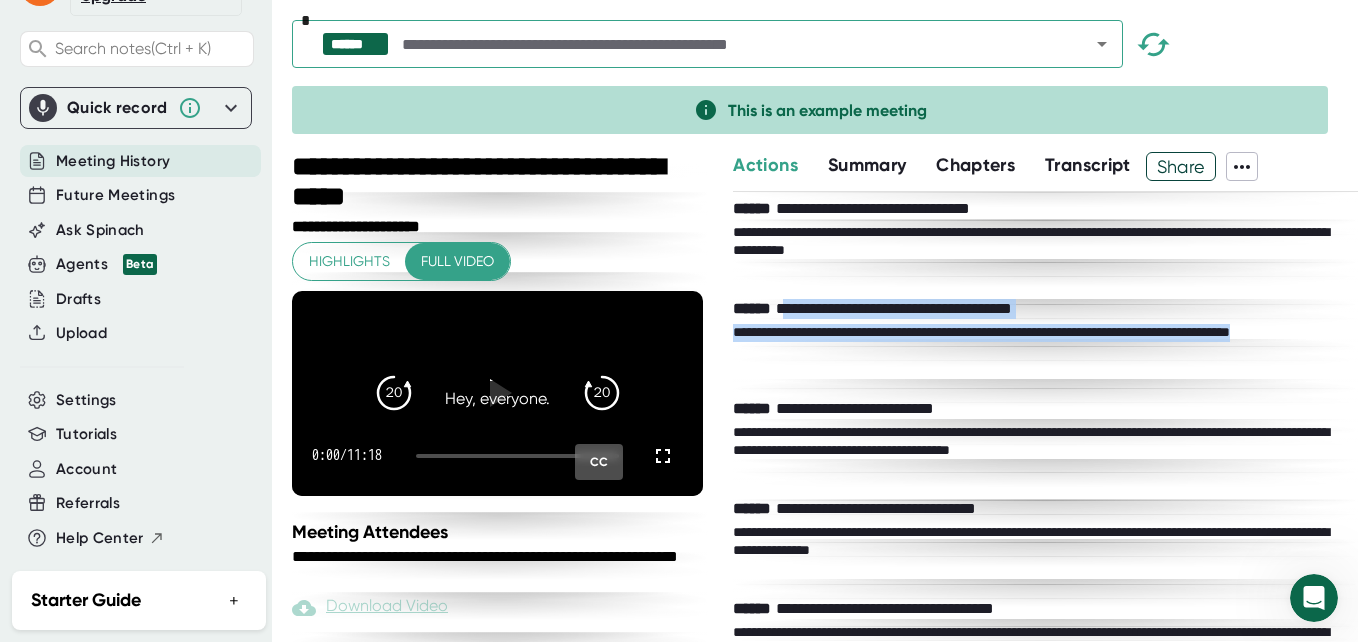 scroll, scrollTop: 100, scrollLeft: 0, axis: vertical 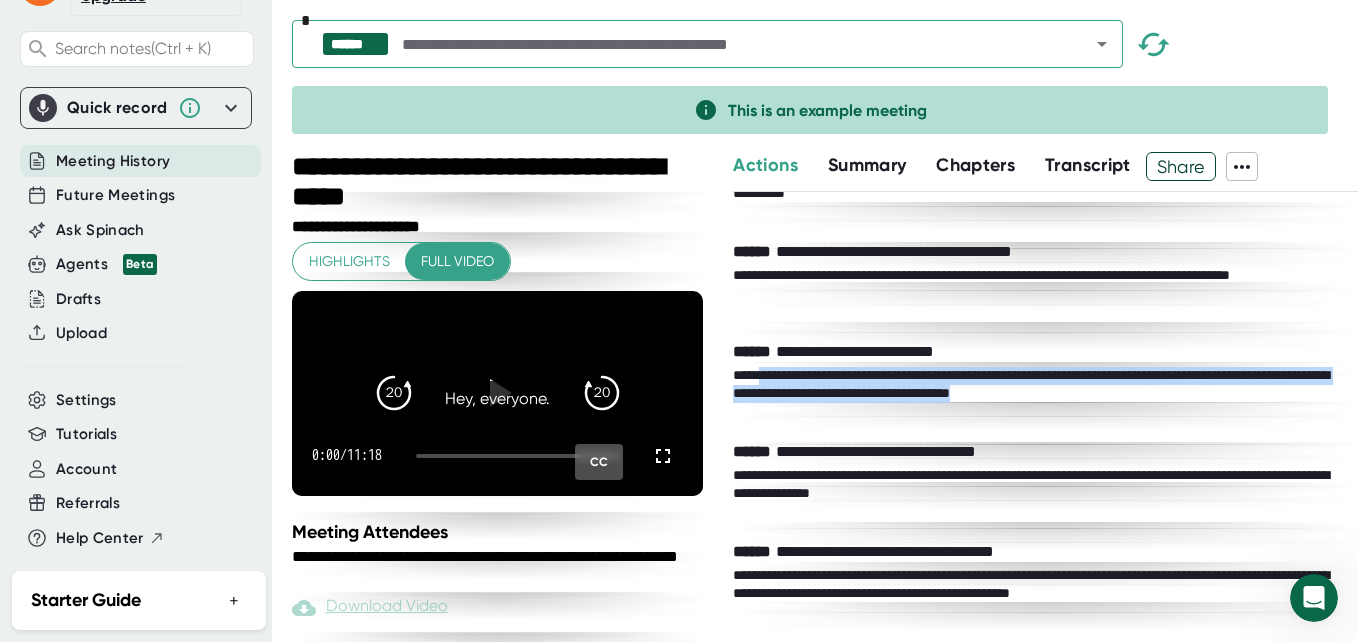drag, startPoint x: 1209, startPoint y: 393, endPoint x: 771, endPoint y: 379, distance: 438.2237 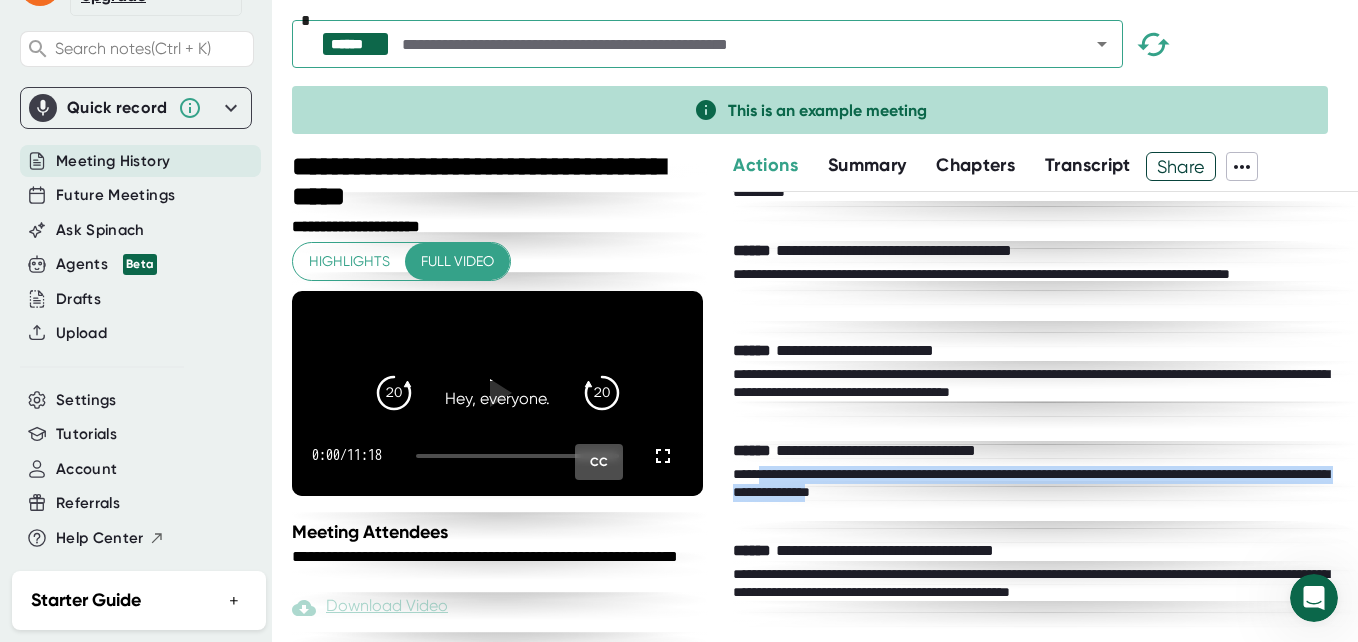 drag, startPoint x: 1050, startPoint y: 493, endPoint x: 775, endPoint y: 482, distance: 275.2199 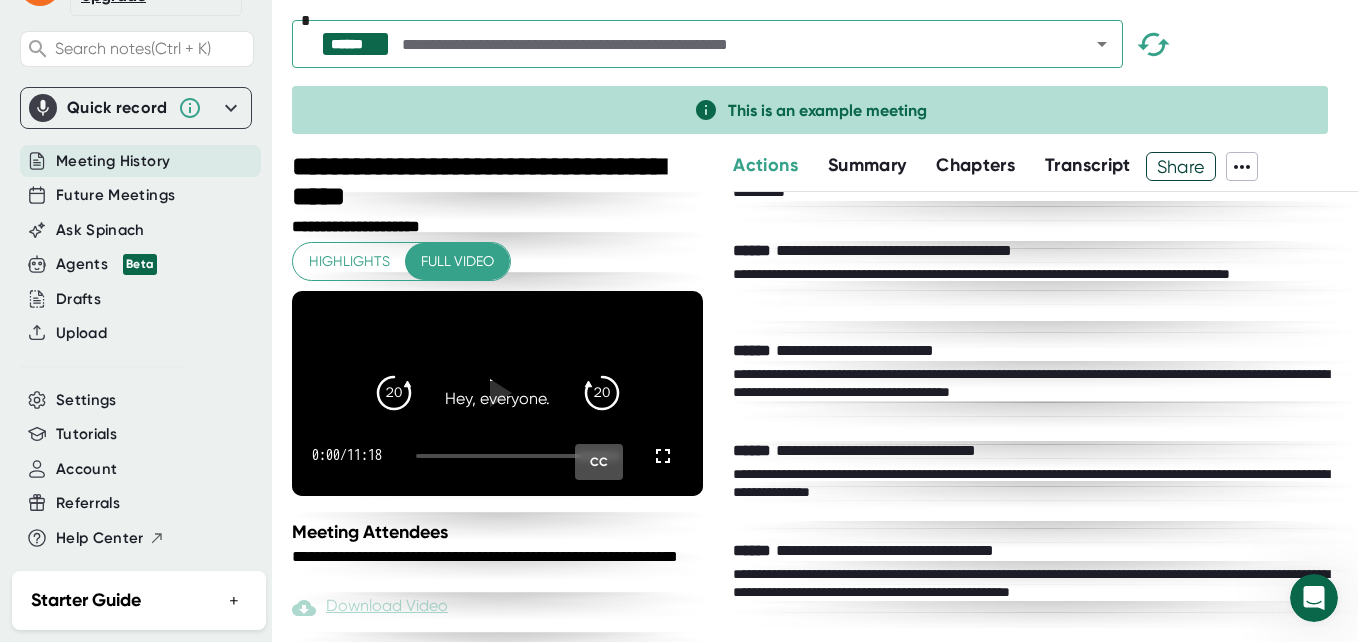 click on "**********" at bounding box center [1038, 583] 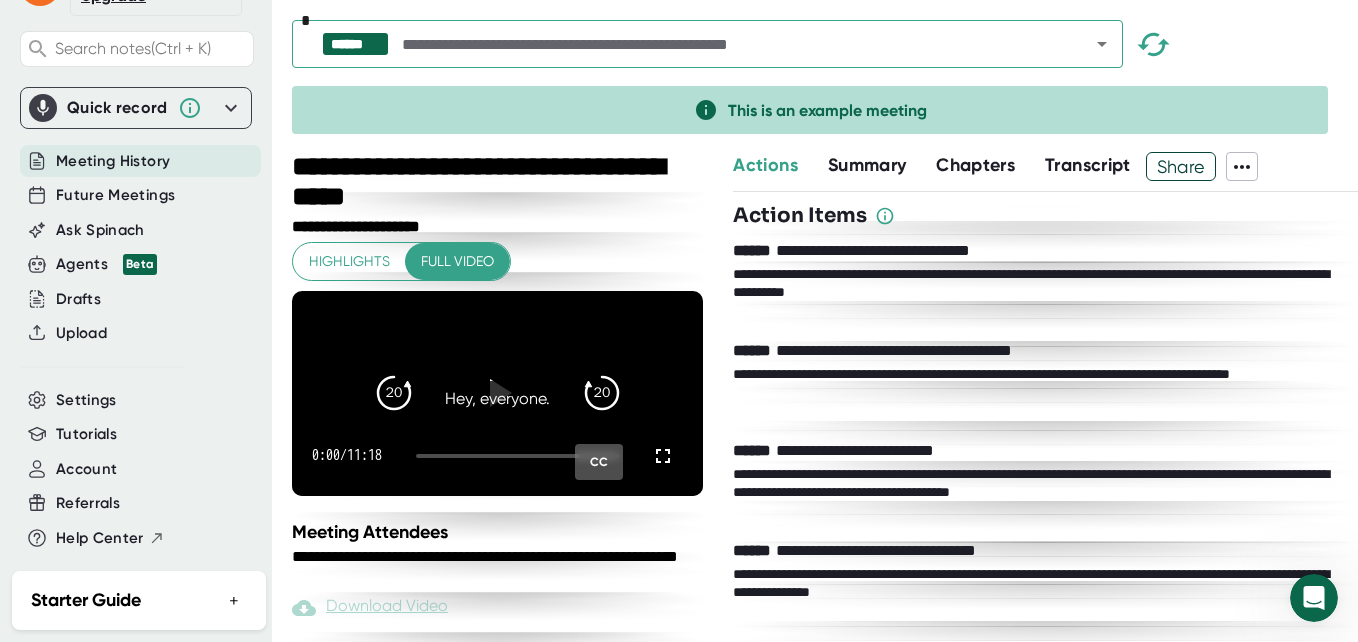 scroll, scrollTop: 0, scrollLeft: 0, axis: both 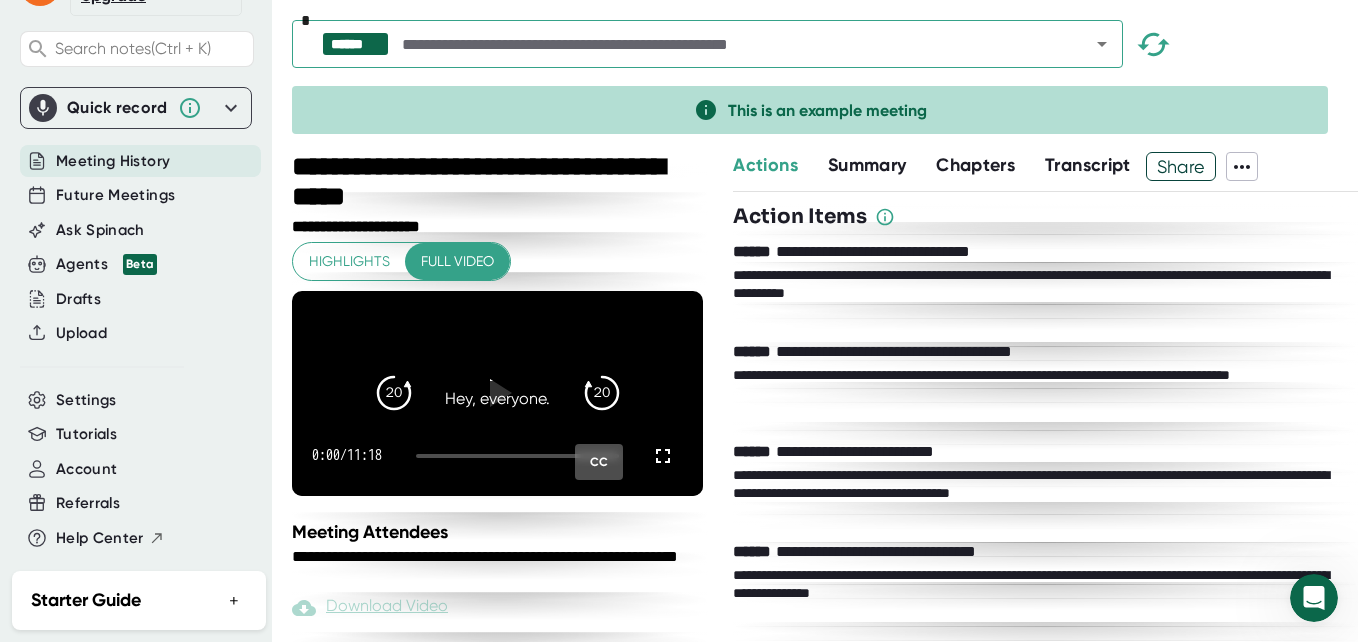 click on "Summary" at bounding box center [867, 165] 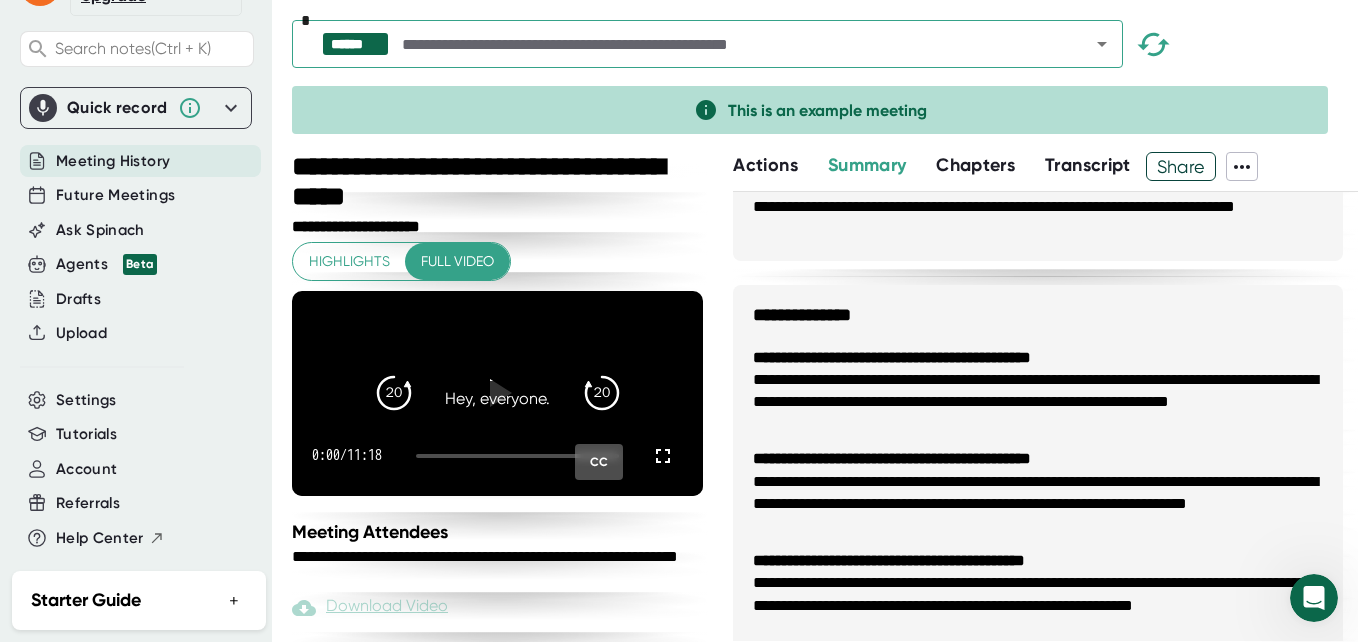 scroll, scrollTop: 1383, scrollLeft: 0, axis: vertical 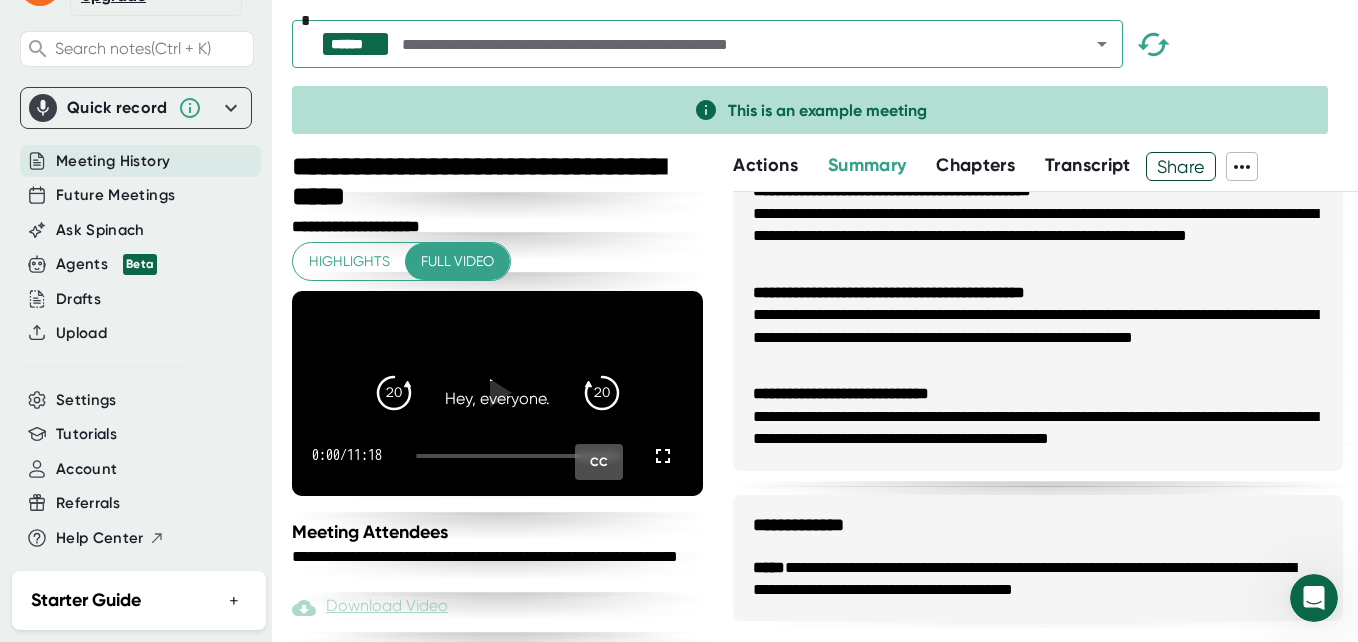 click on "Chapters" at bounding box center [975, 165] 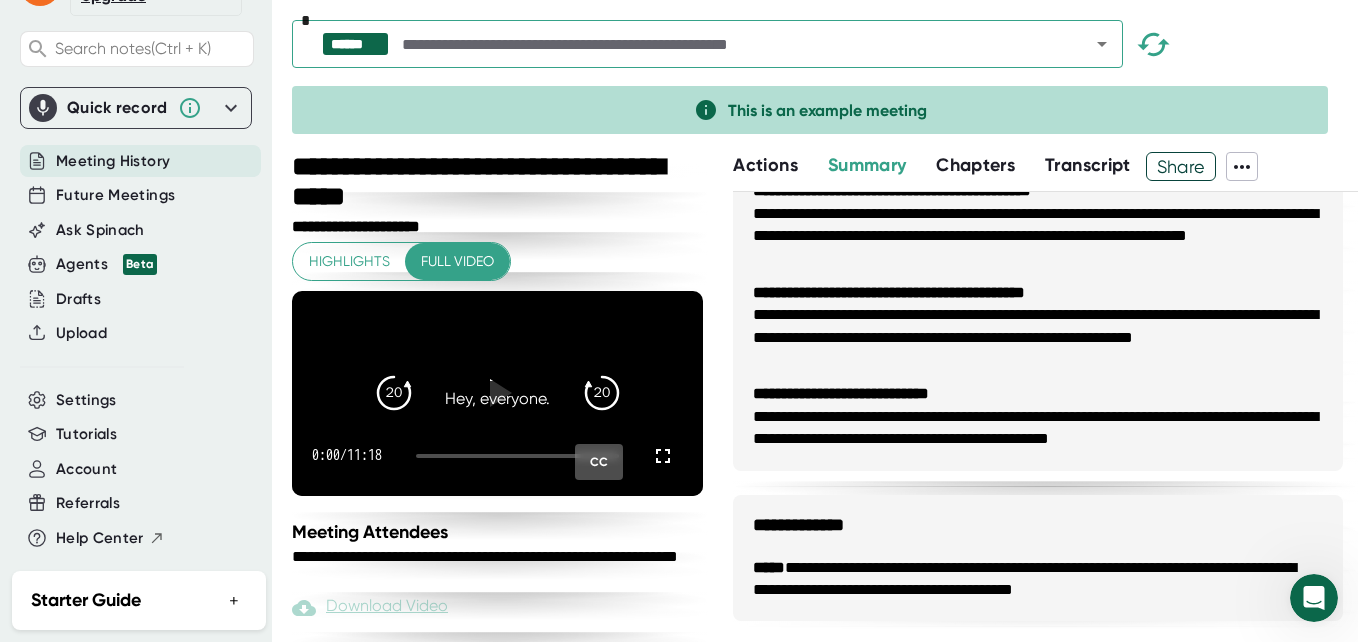 scroll, scrollTop: 0, scrollLeft: 0, axis: both 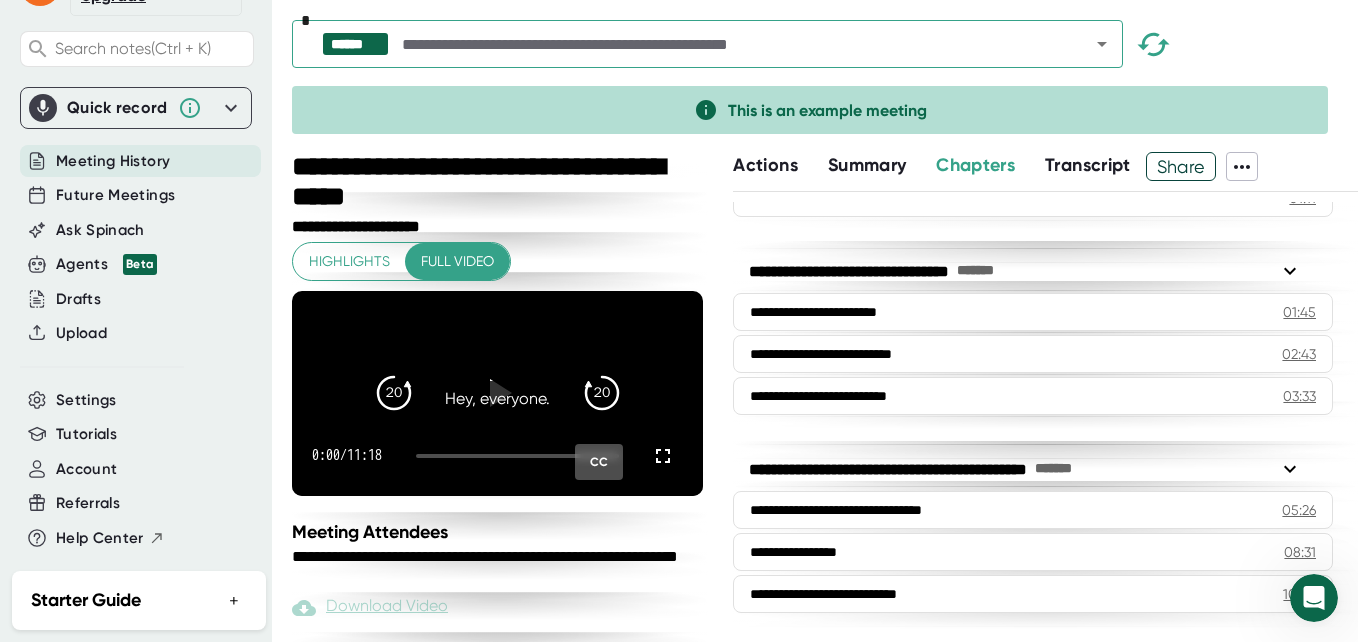click on "Share" at bounding box center [1181, 166] 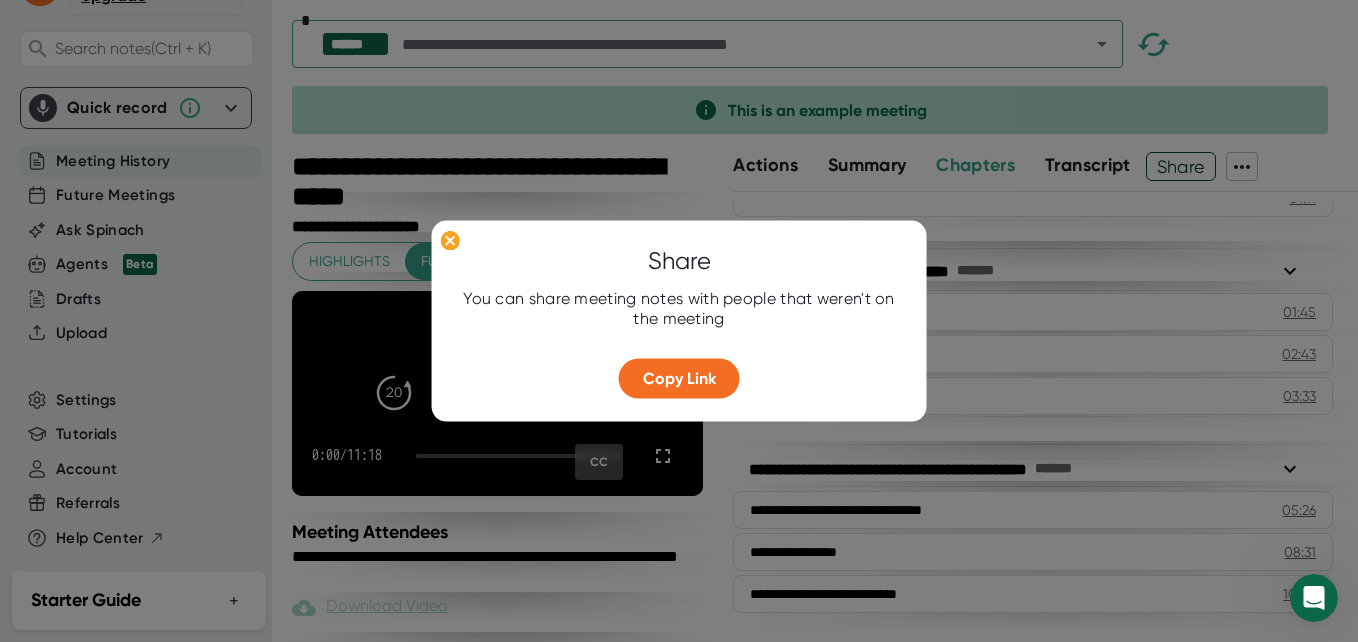 click at bounding box center [679, 321] 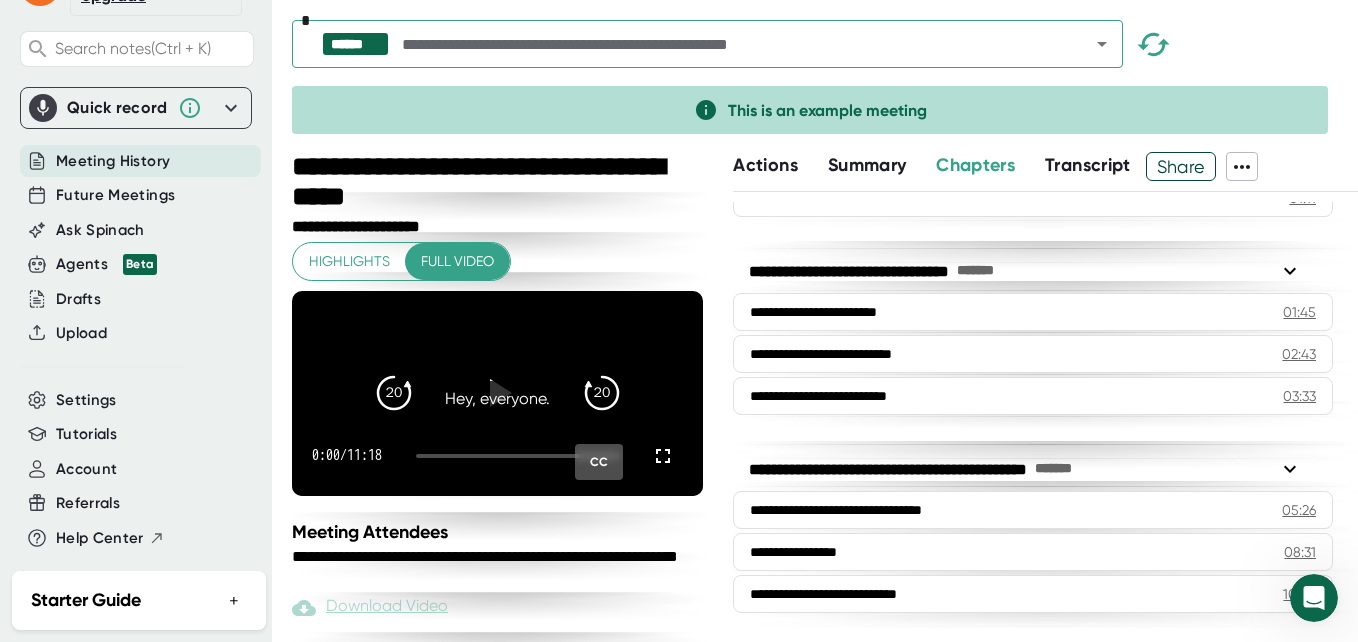 click 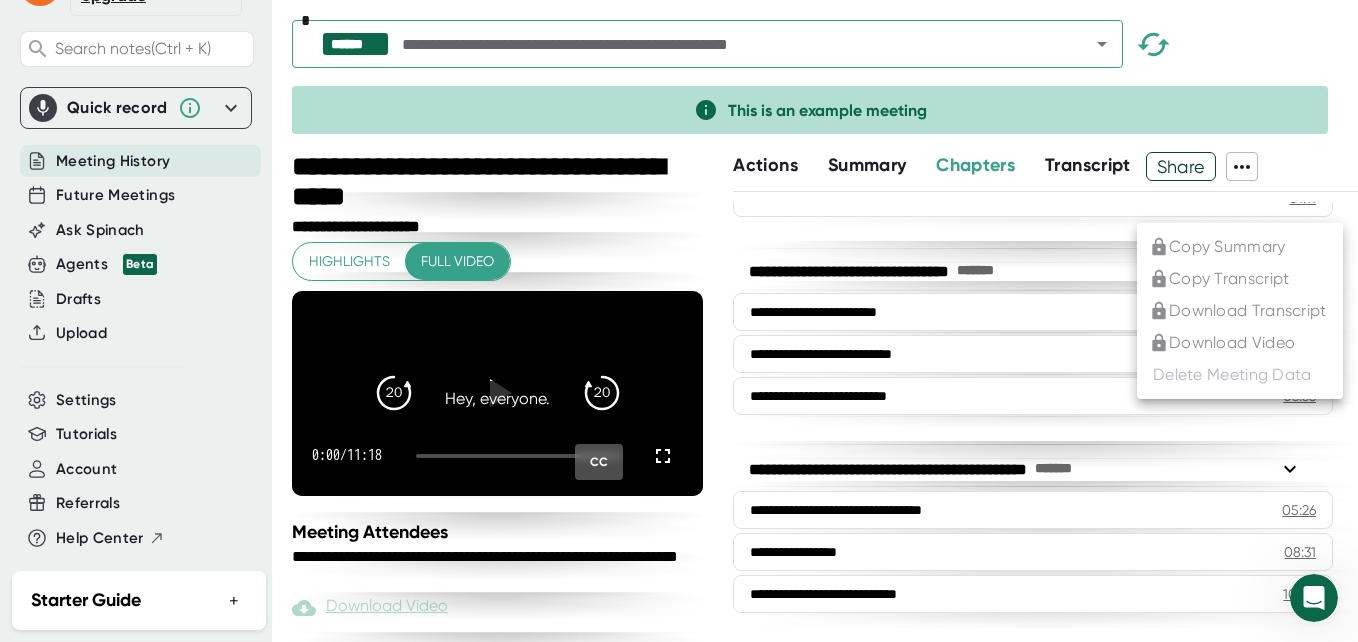 click at bounding box center (679, 321) 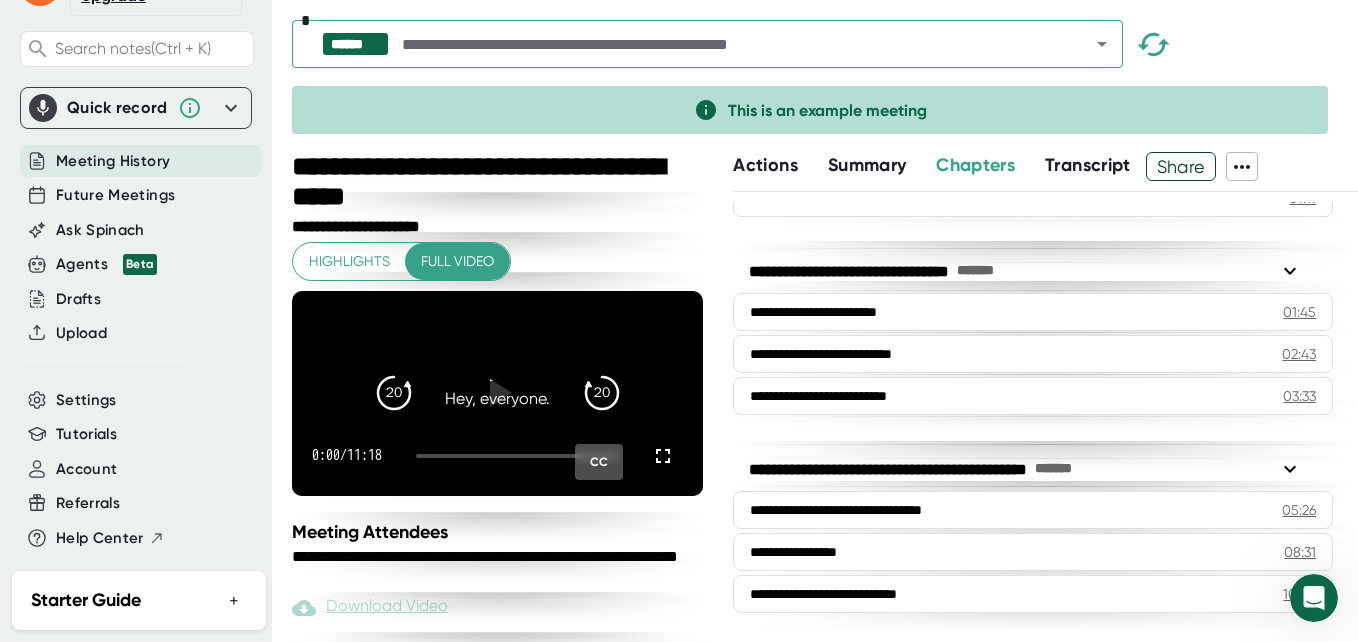 click on "Actions" at bounding box center [765, 165] 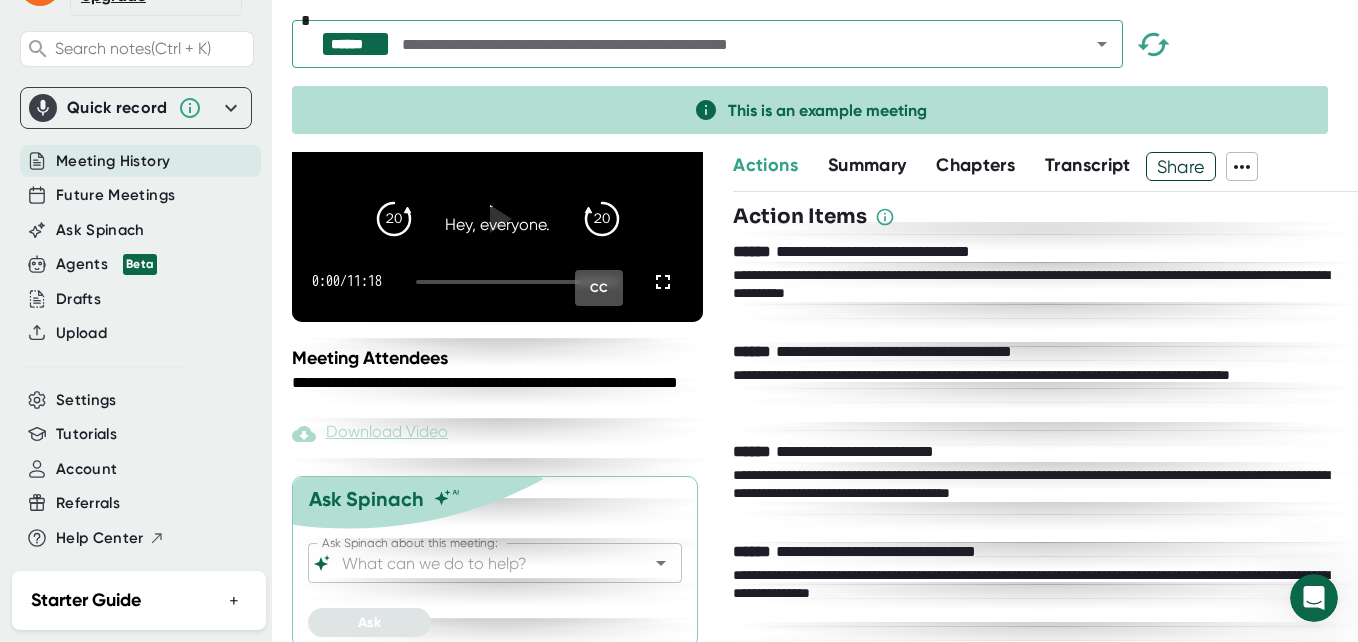 scroll, scrollTop: 207, scrollLeft: 0, axis: vertical 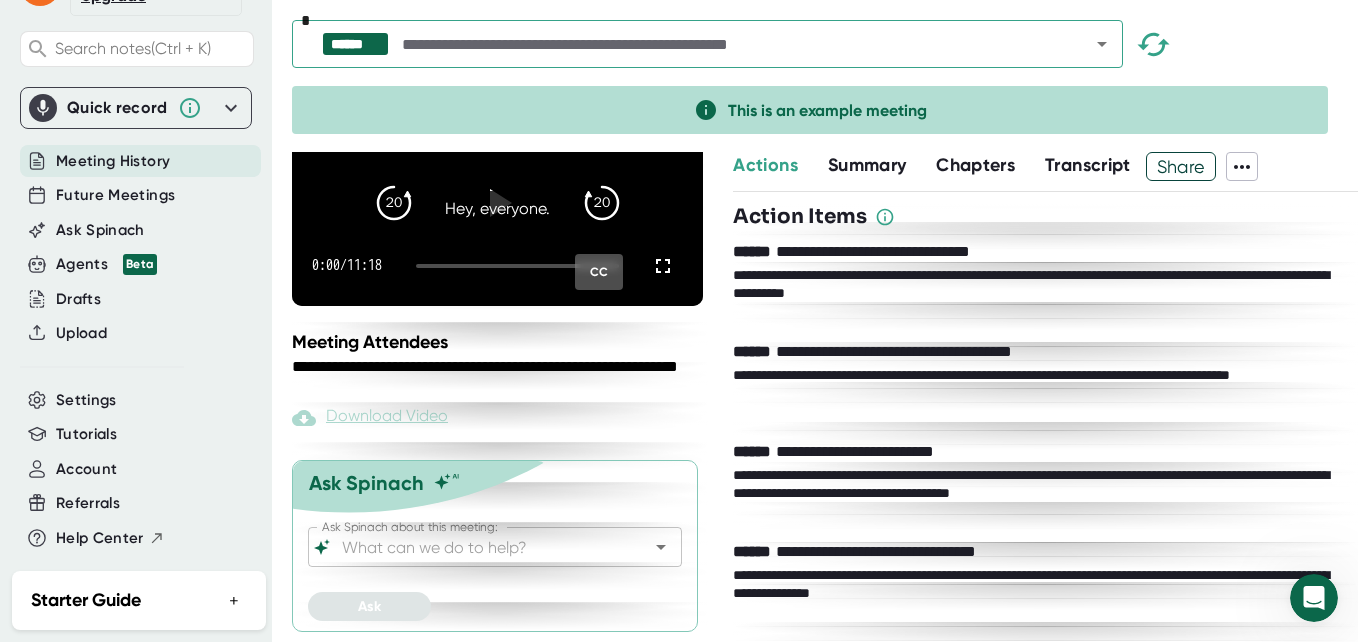 click on "Ask Spinach about this meeting:" at bounding box center [477, 547] 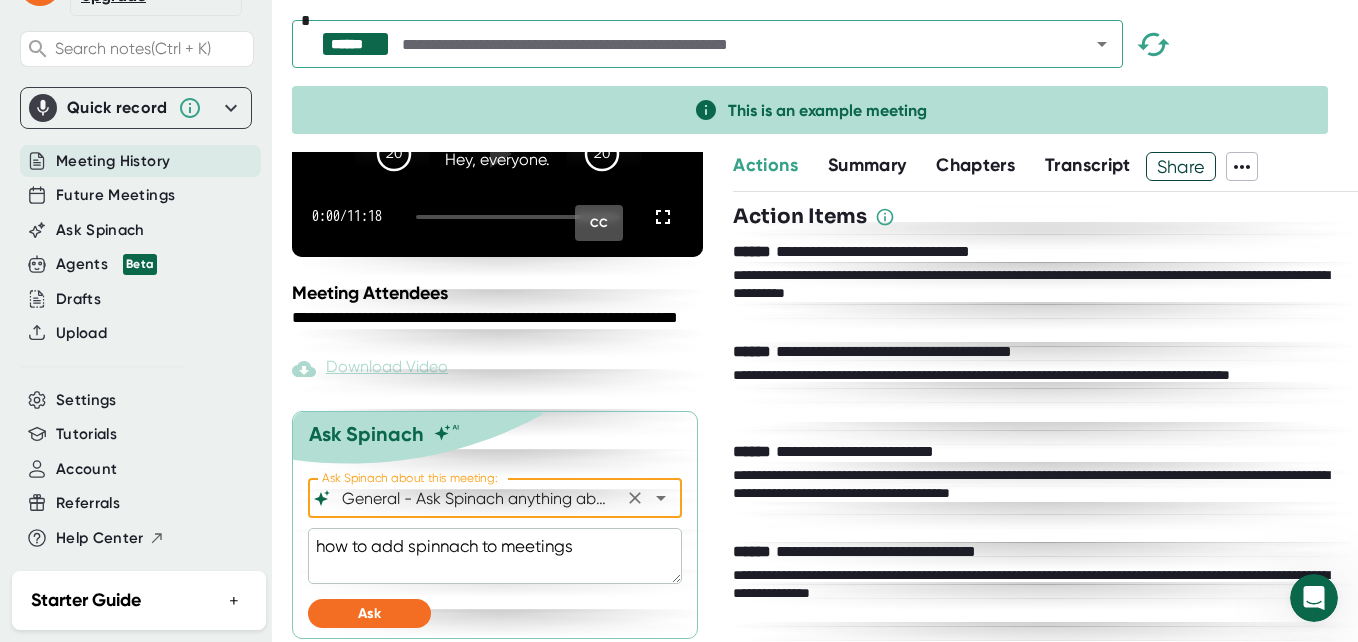scroll, scrollTop: 263, scrollLeft: 0, axis: vertical 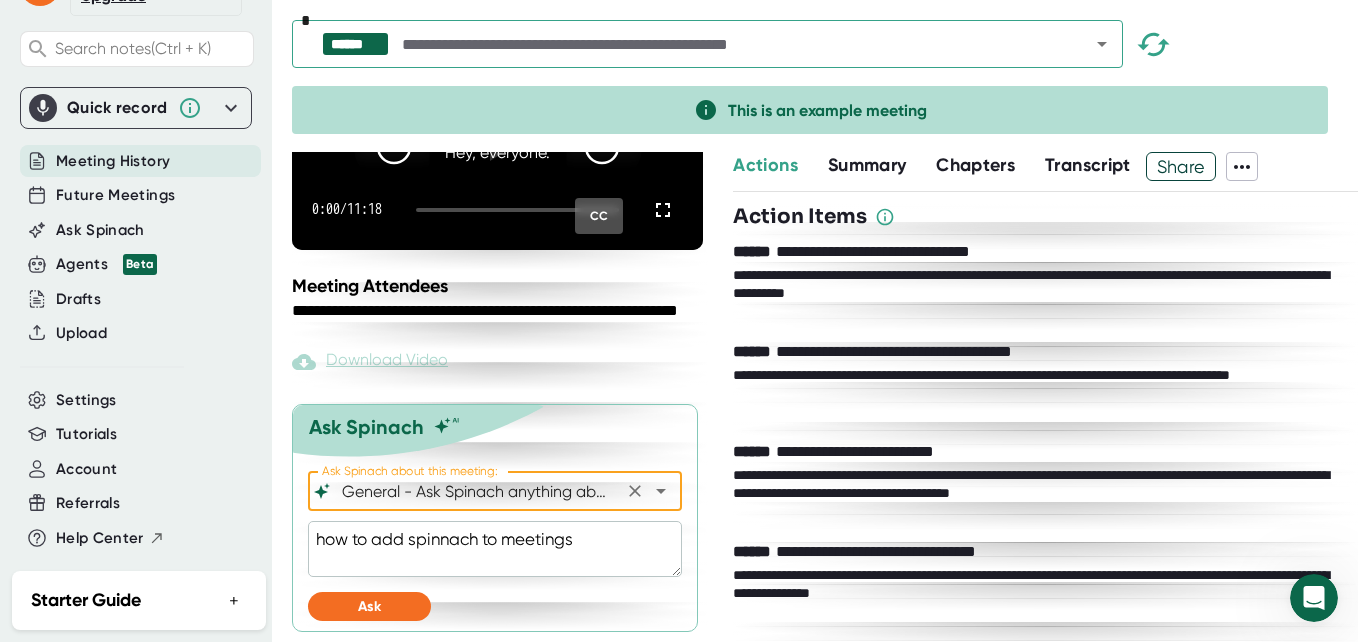 type on "General - Ask Spinach anything about the meeting" 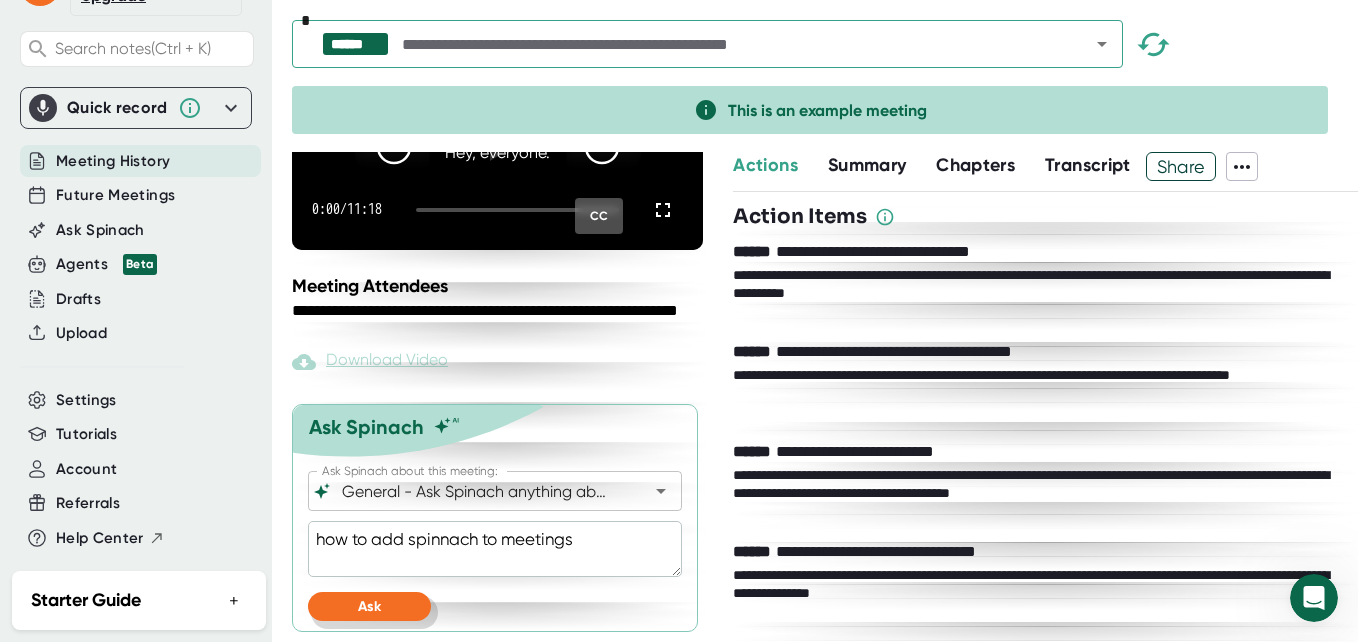 click on "Ask" at bounding box center [369, 606] 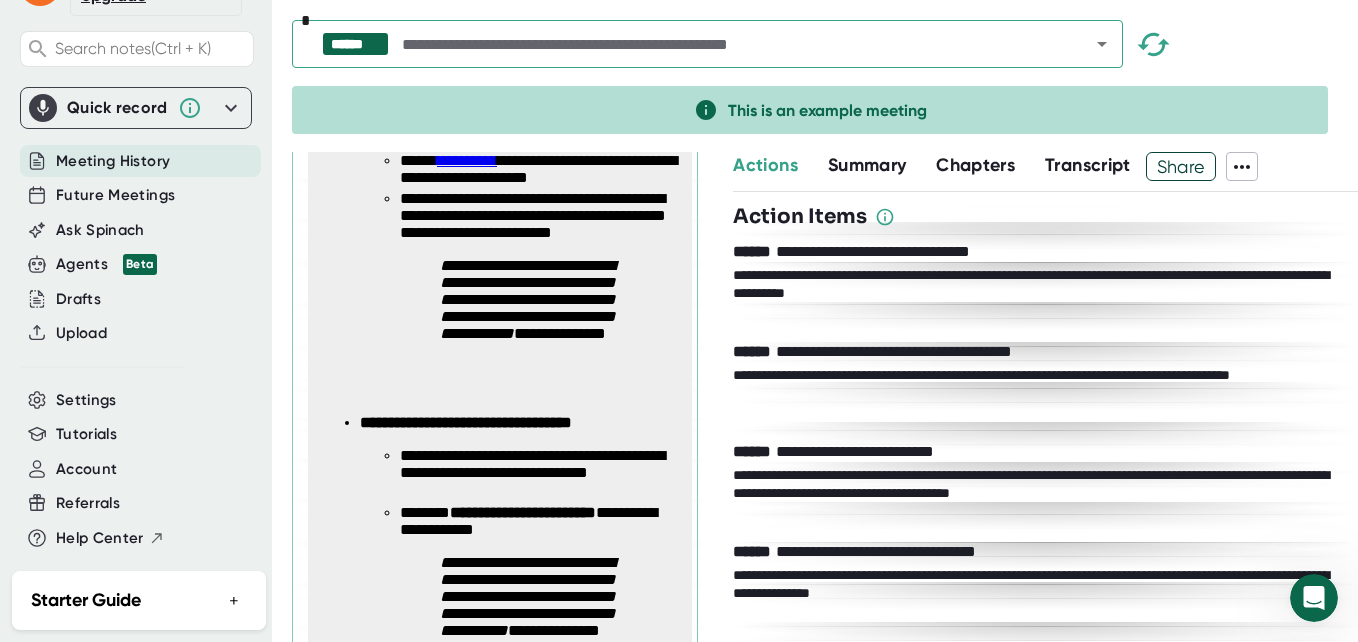 scroll, scrollTop: 915, scrollLeft: 0, axis: vertical 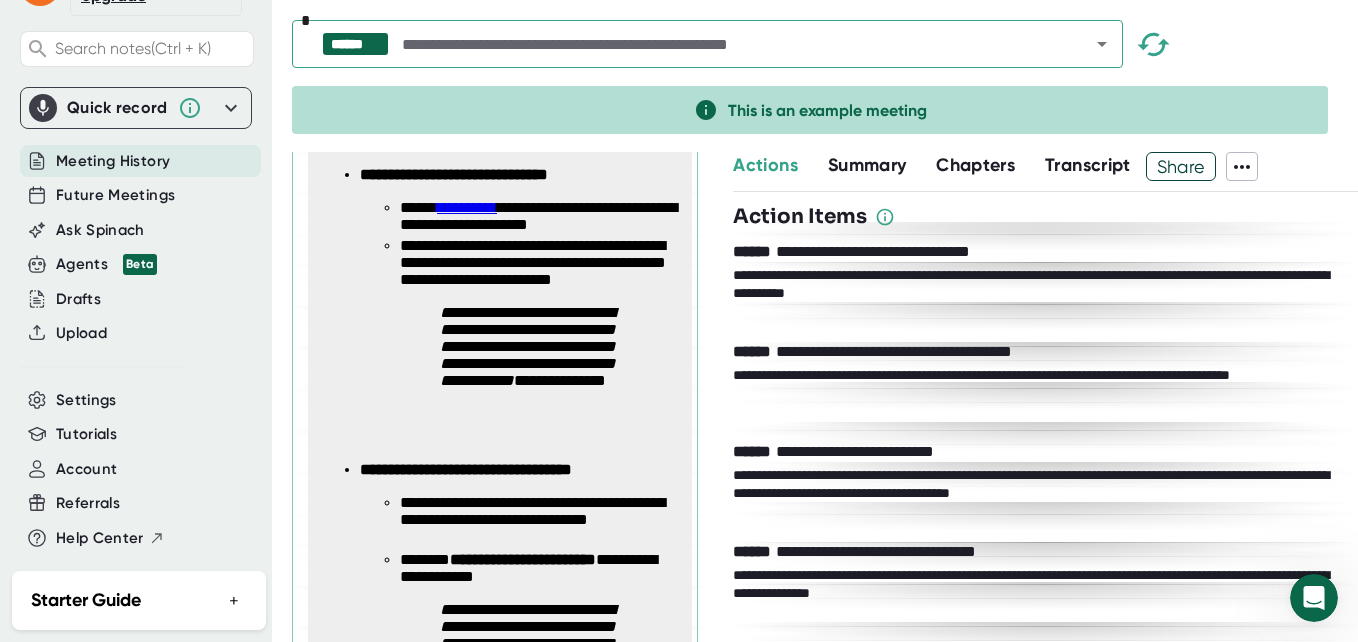 click on "**********" at bounding box center (467, 207) 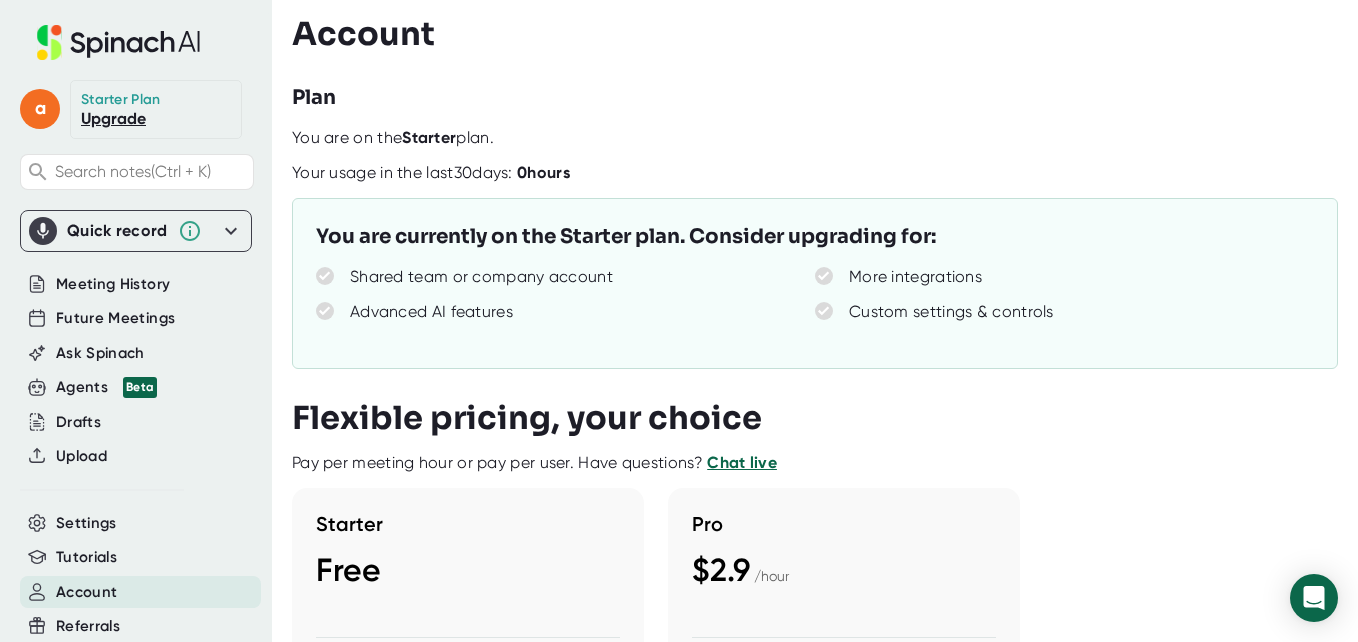 scroll, scrollTop: 0, scrollLeft: 0, axis: both 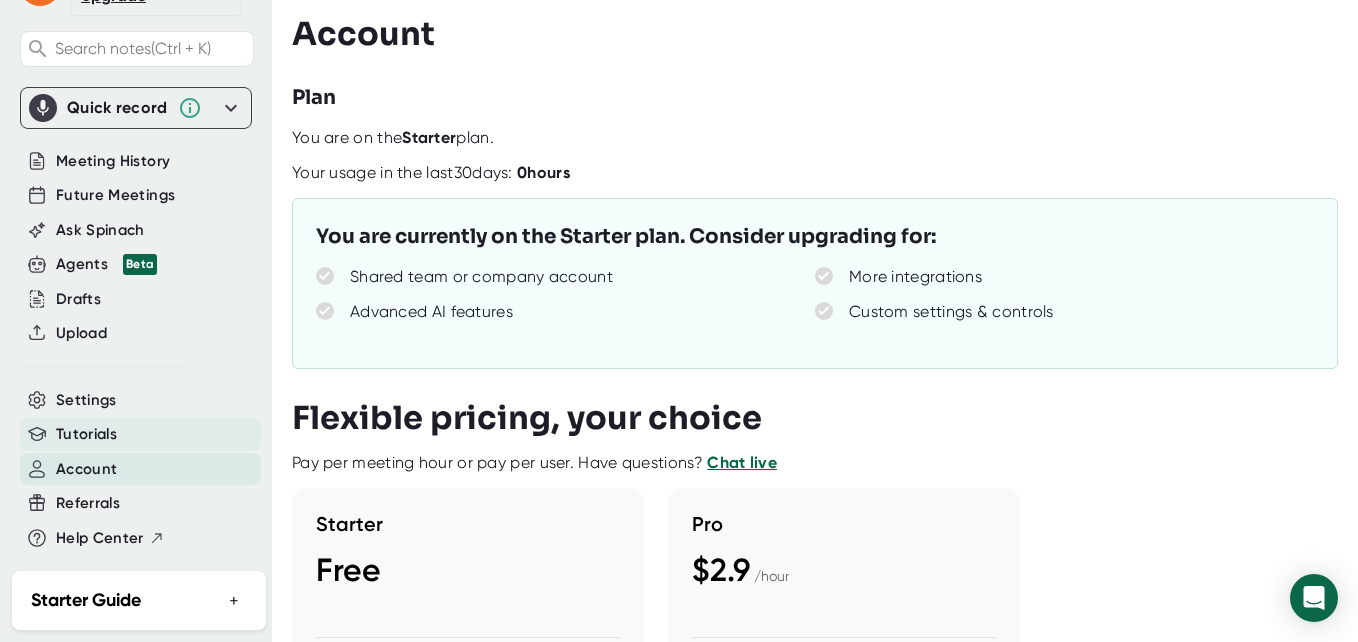 click on "Tutorials" at bounding box center [86, 434] 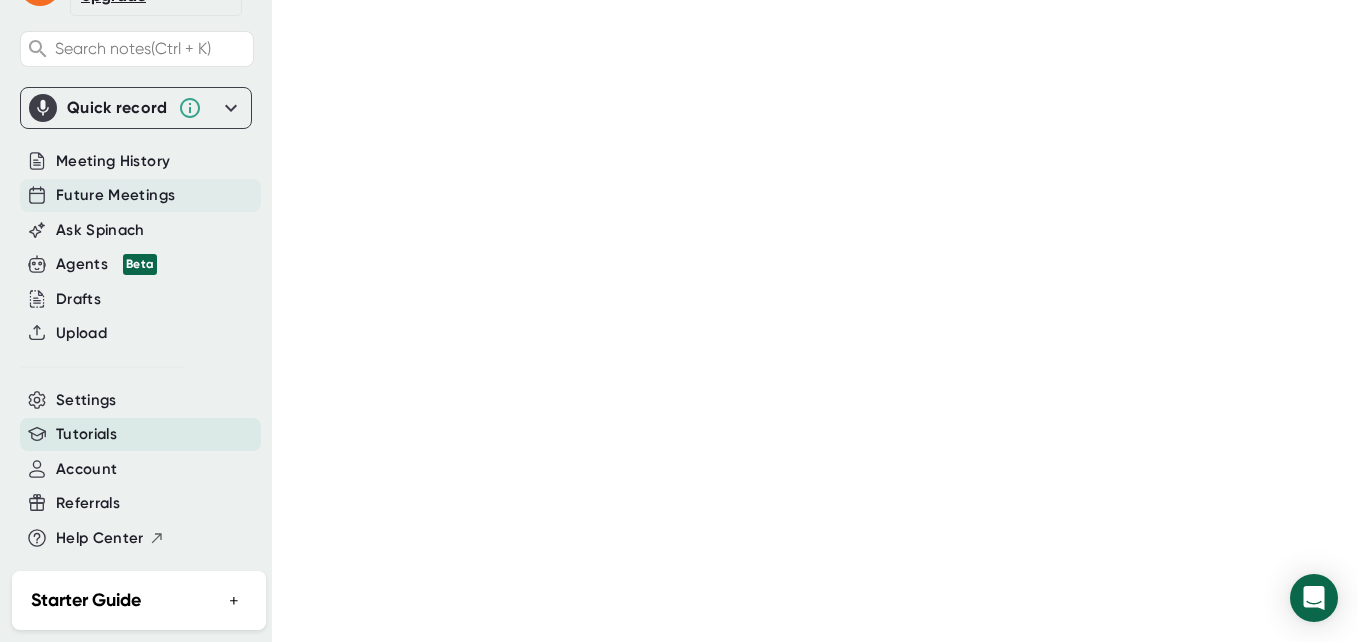 click on "Future Meetings" at bounding box center [115, 195] 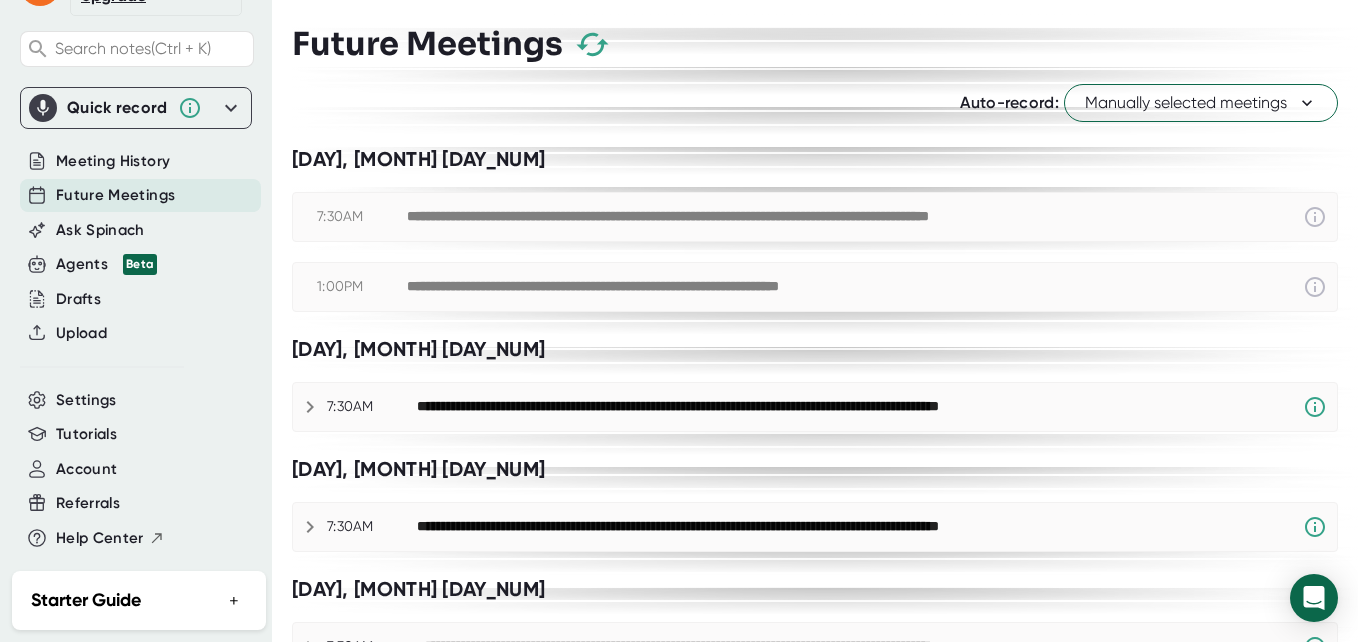 click on "**********" at bounding box center [860, 407] 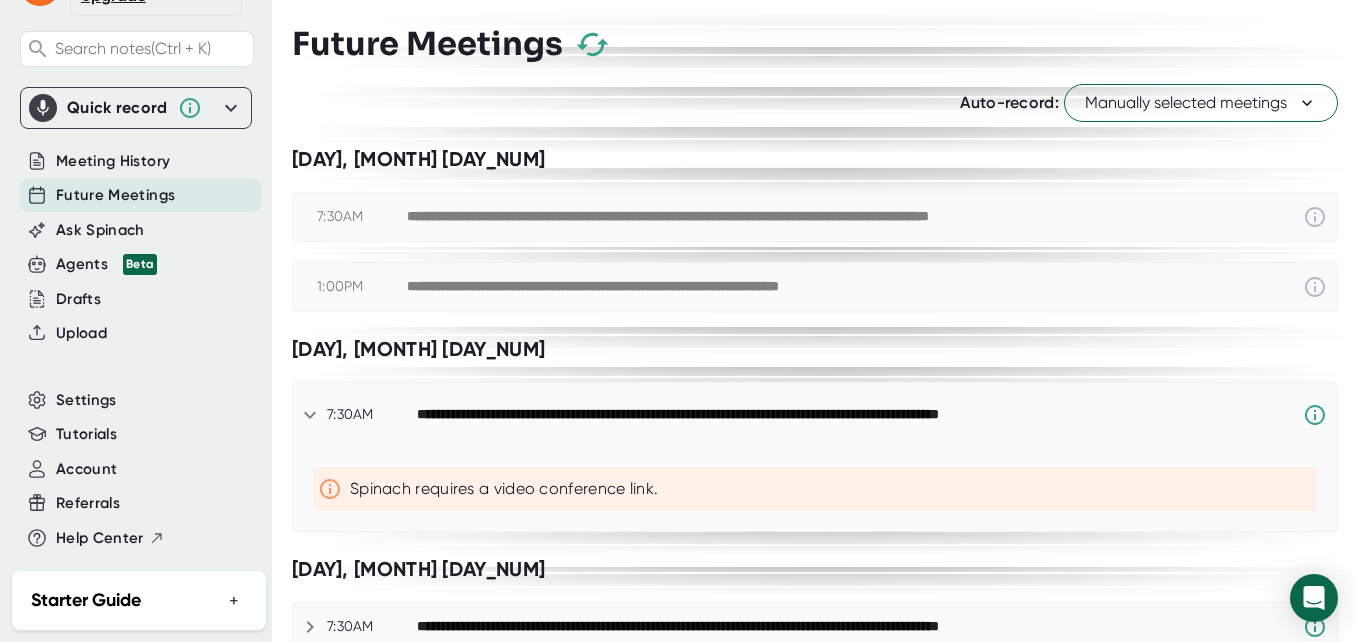 click on "Spinach requires a video conference link." at bounding box center (829, 489) 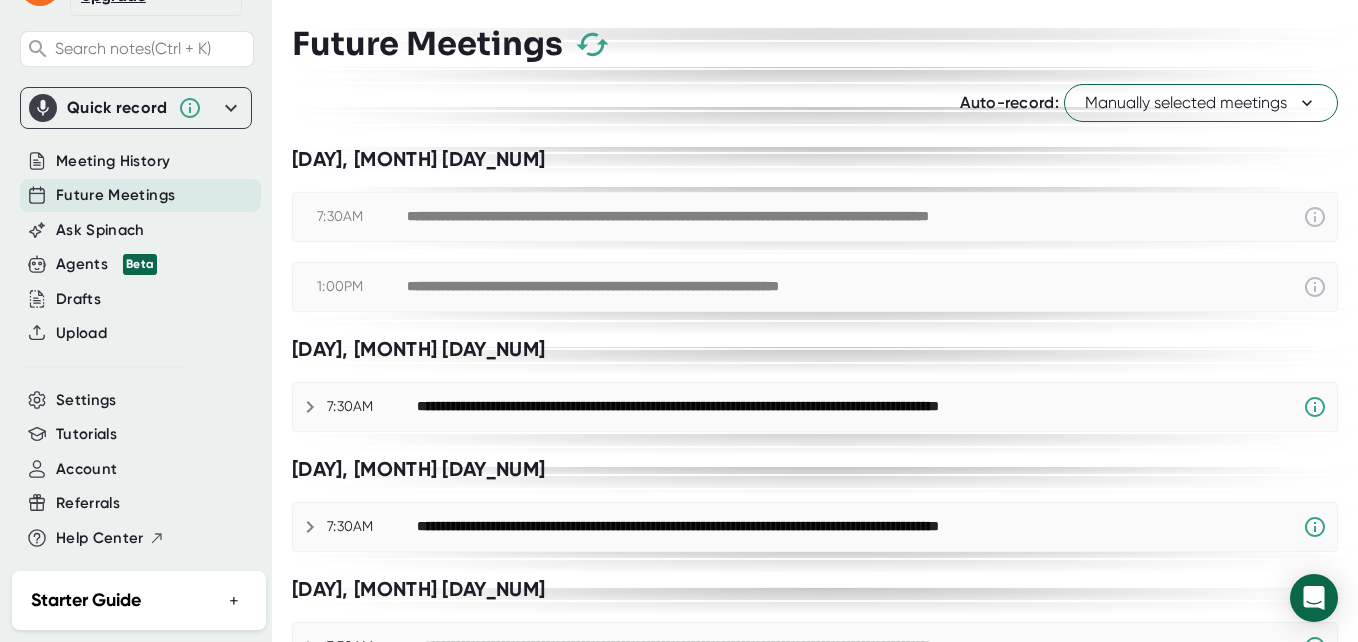 click on "**********" at bounding box center (860, 527) 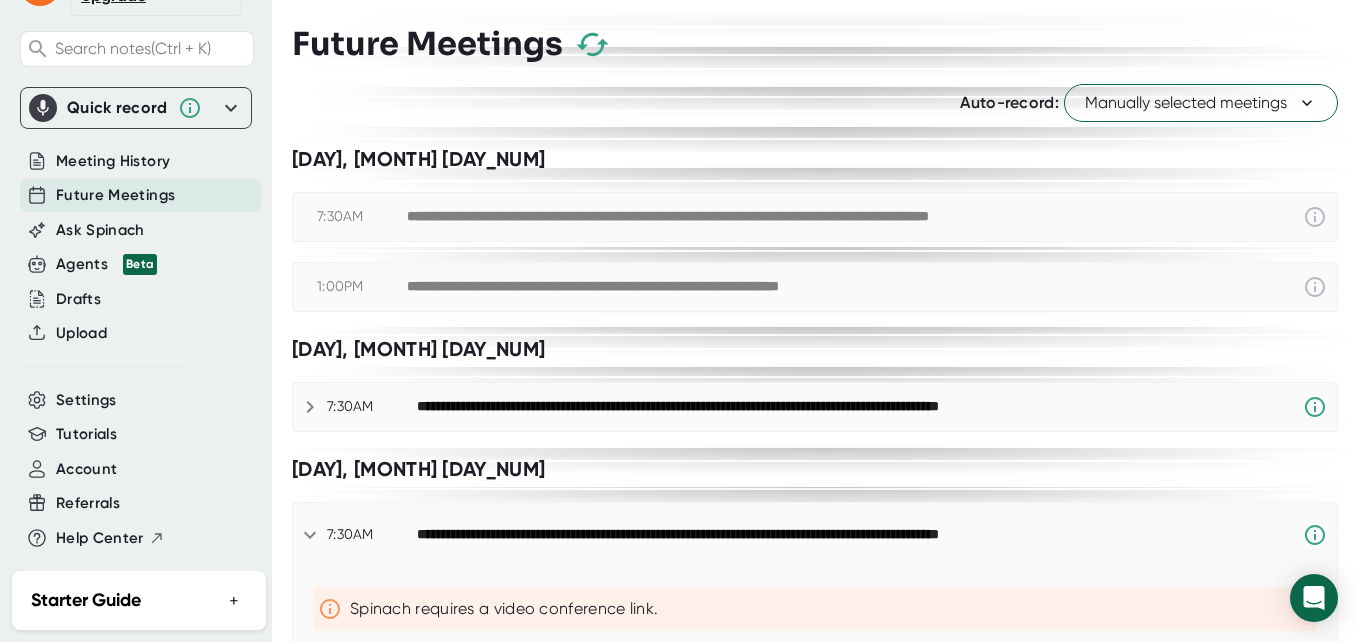 click on "**********" at bounding box center (789, 407) 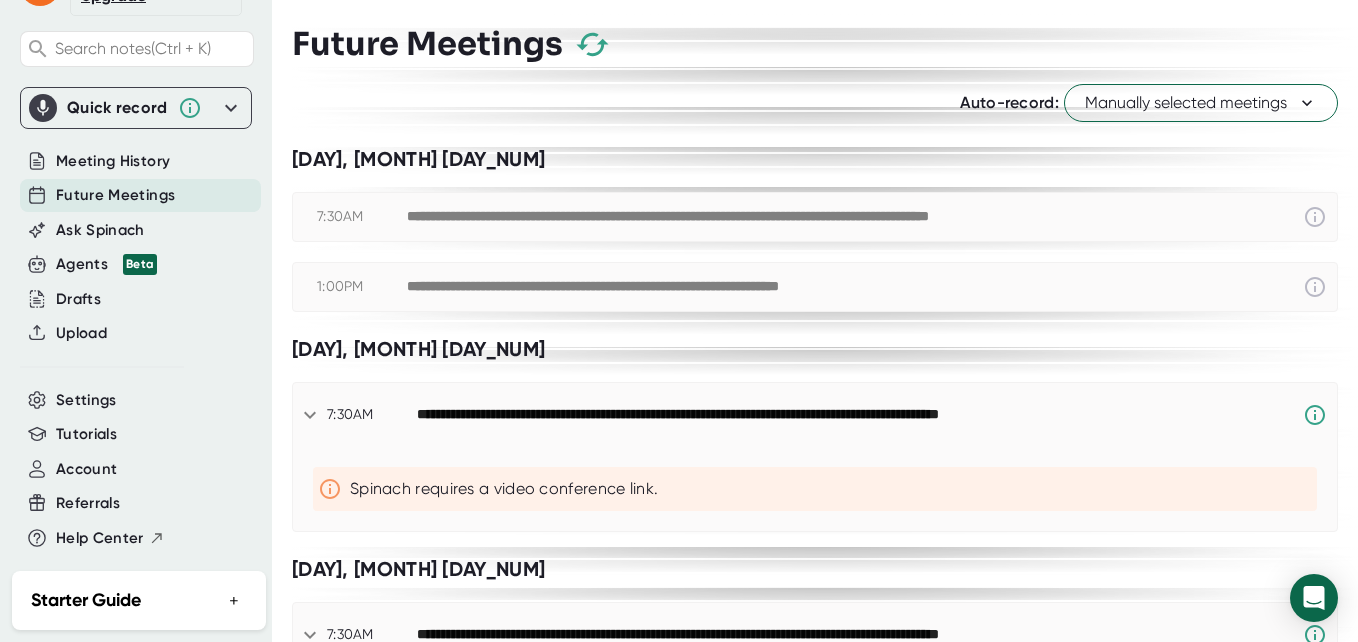 click on "Spinach requires a video conference link." at bounding box center [815, 489] 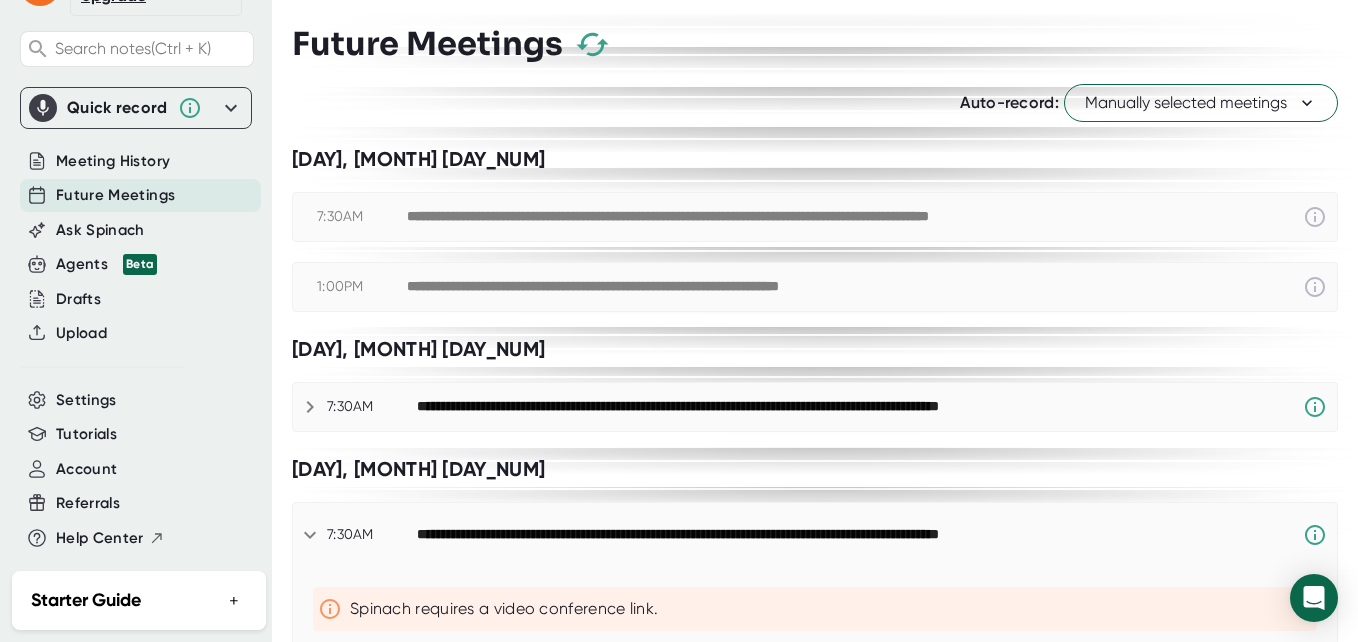 click 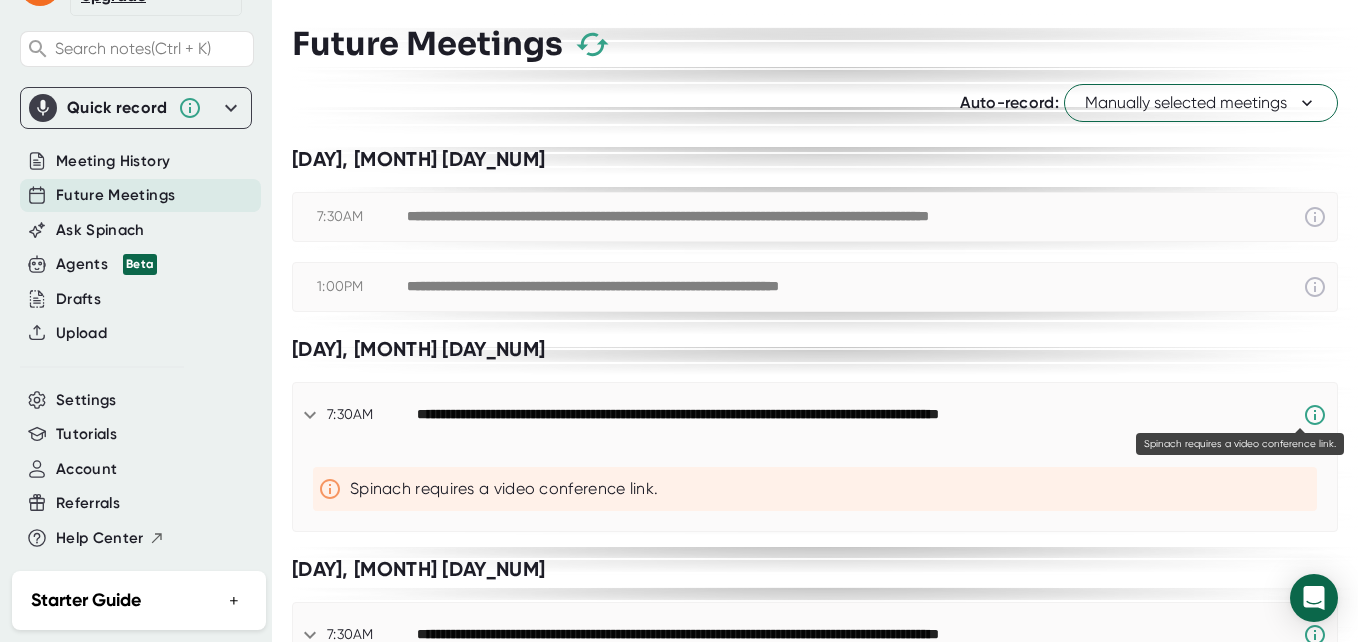 click 